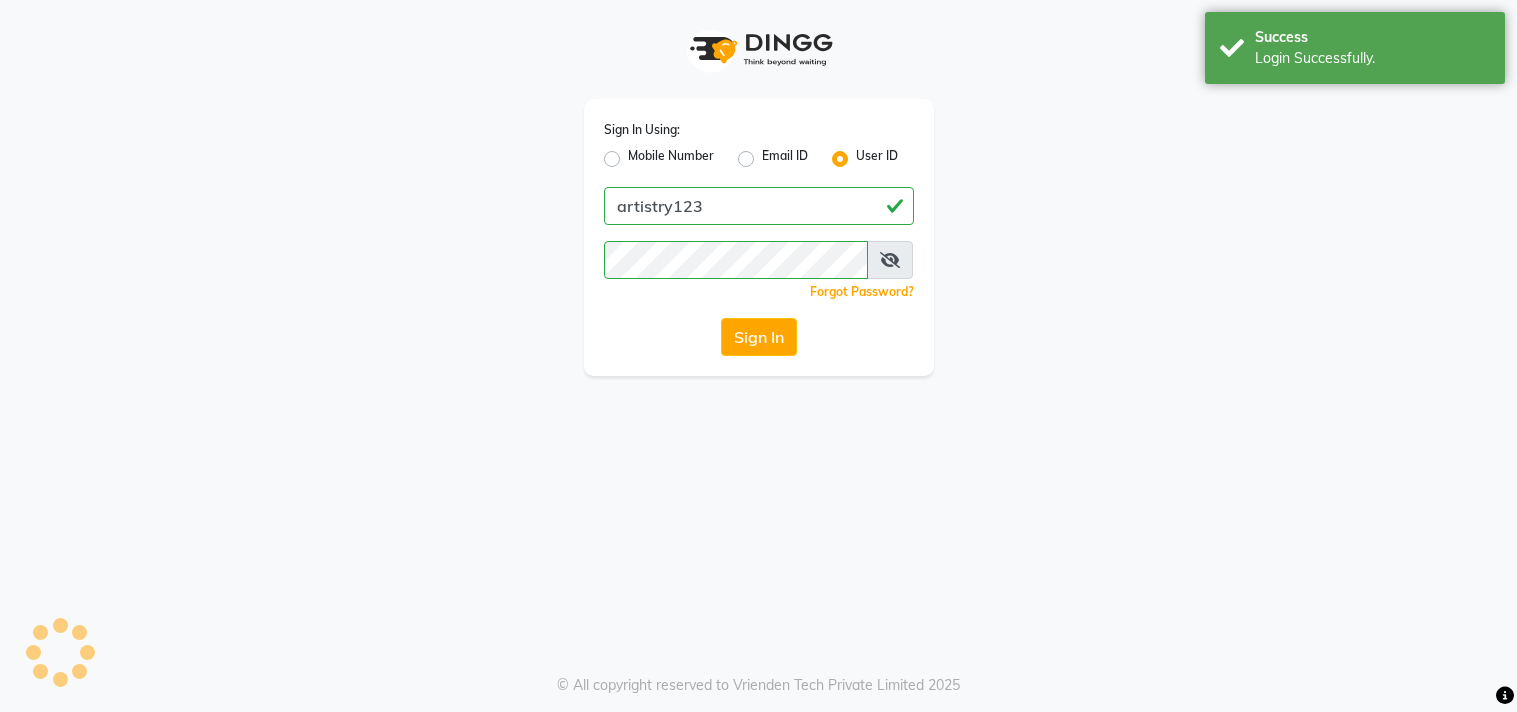 scroll, scrollTop: 0, scrollLeft: 0, axis: both 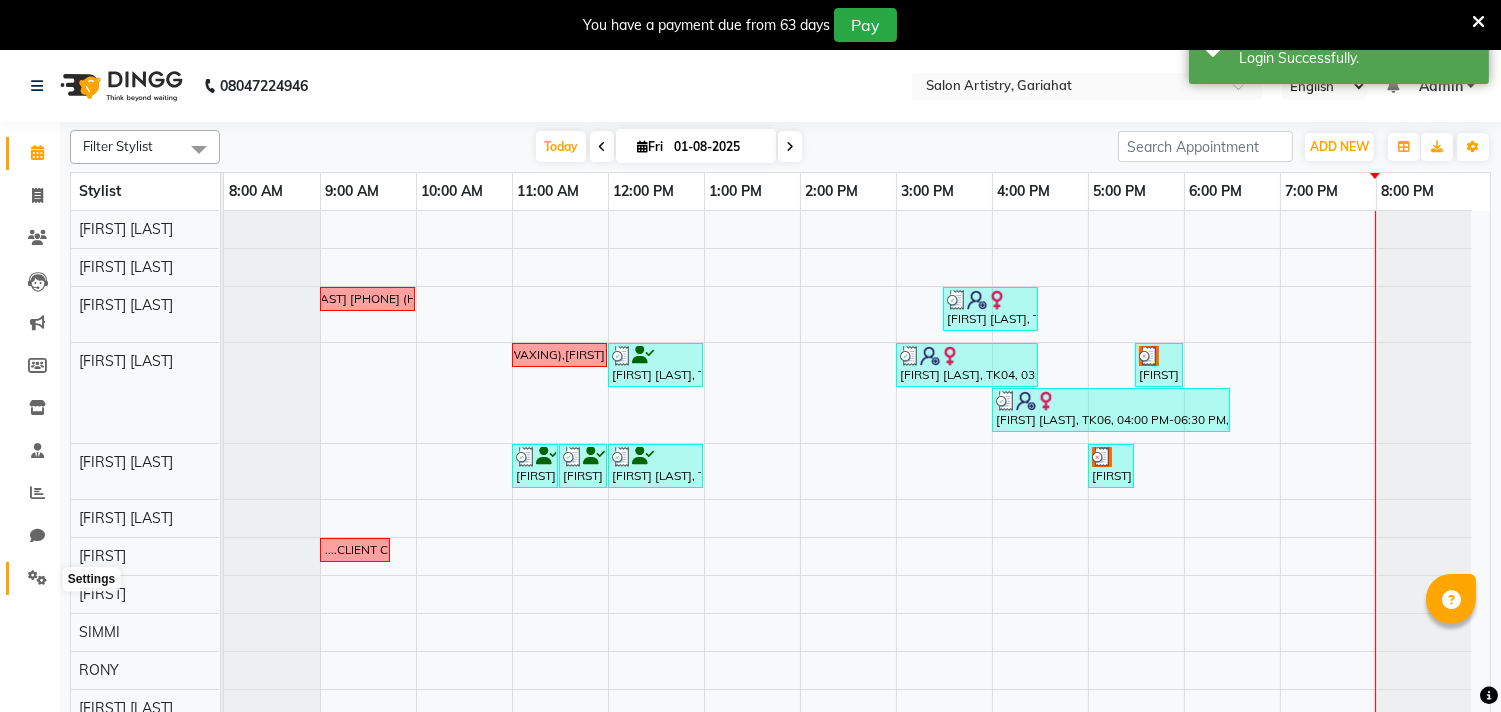 click 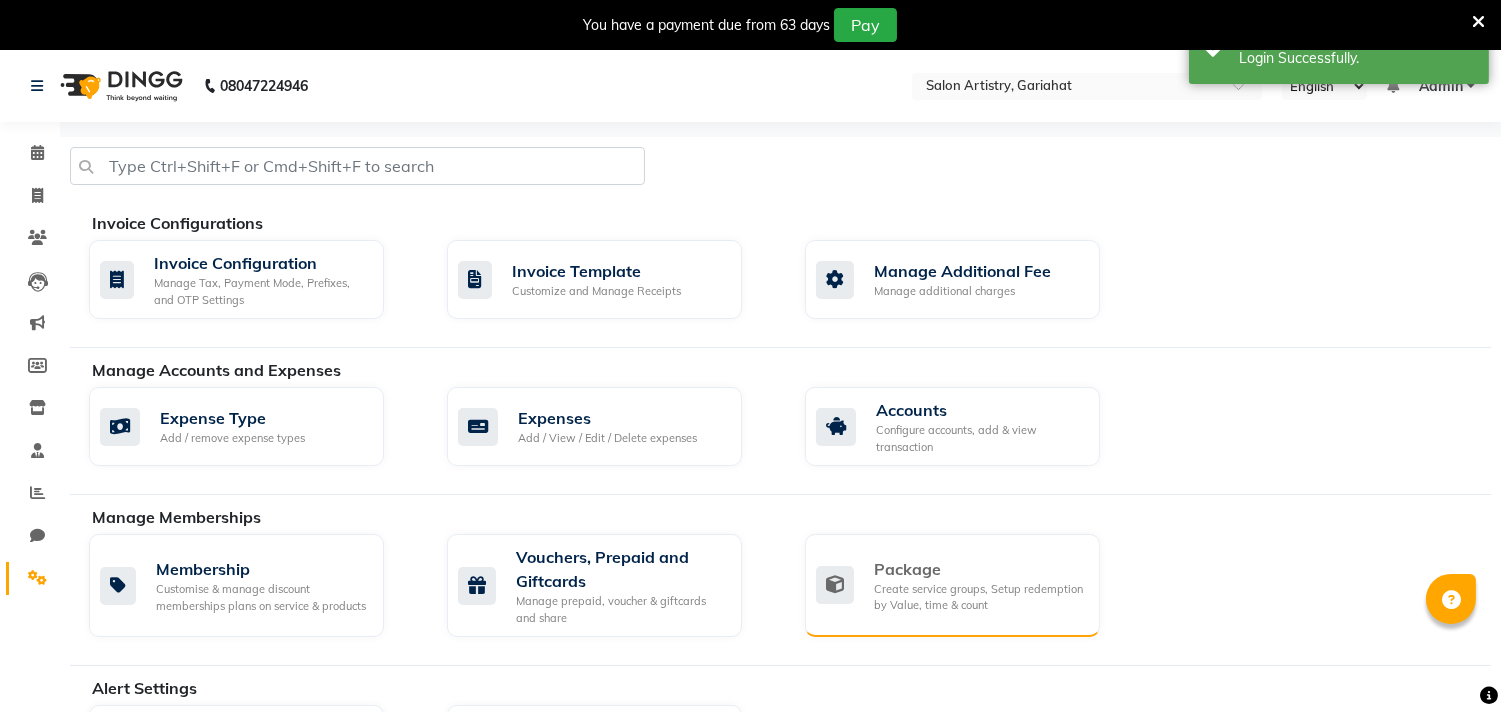 click on "Package" 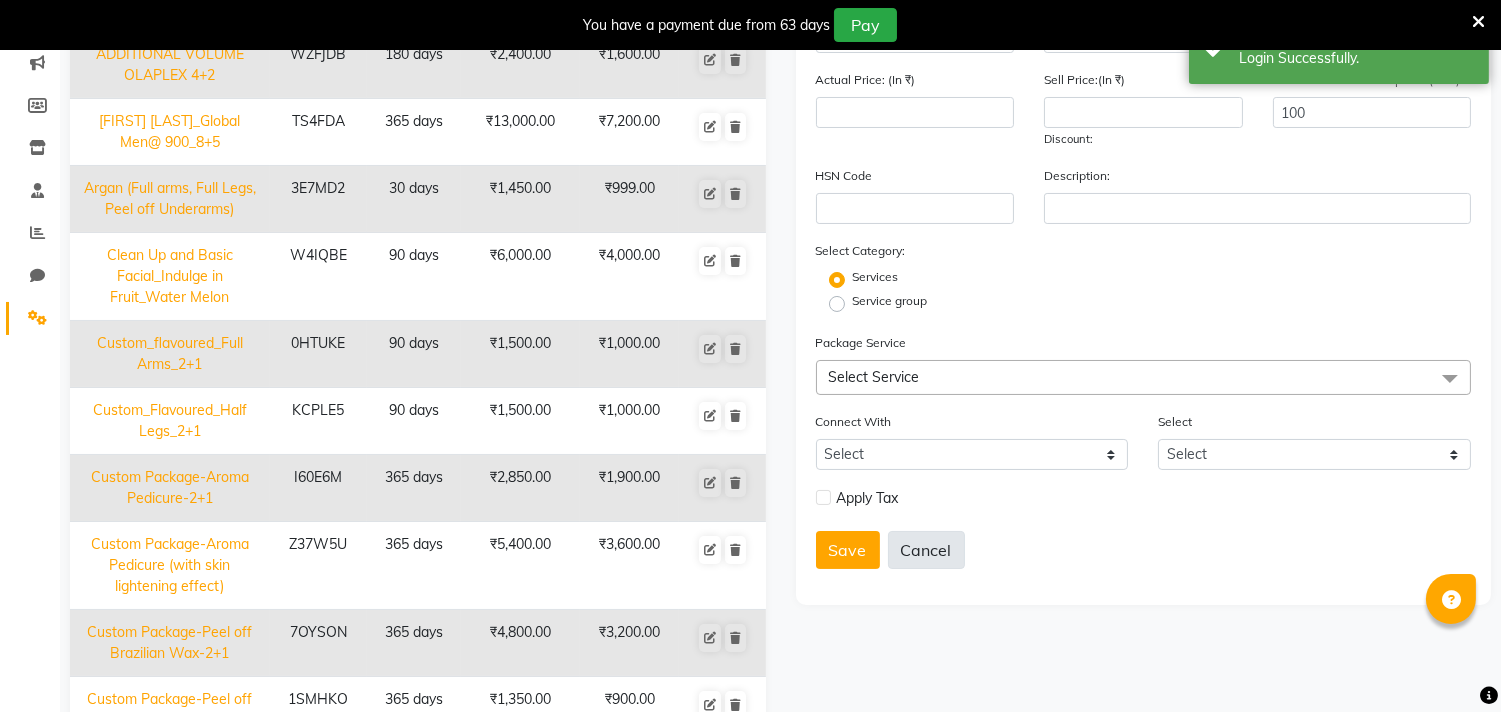 scroll, scrollTop: 333, scrollLeft: 0, axis: vertical 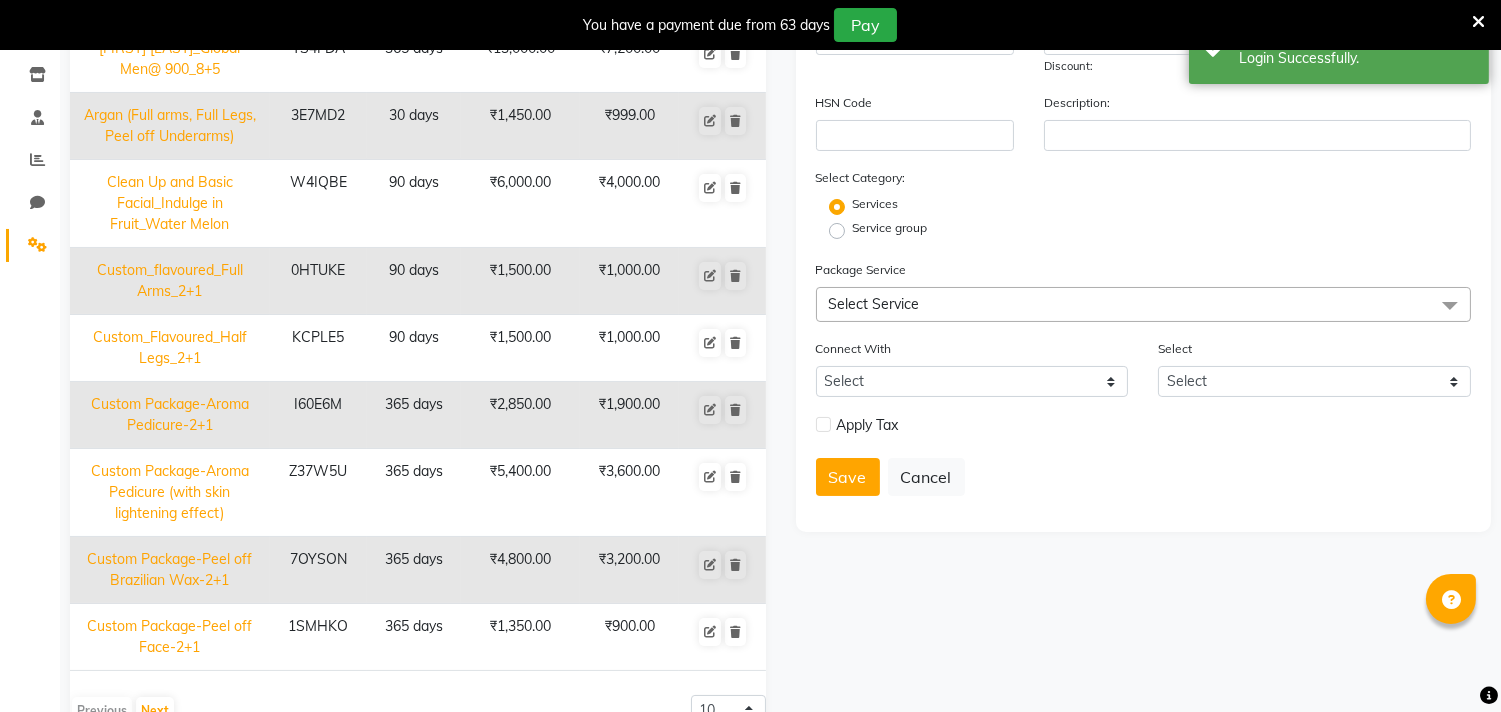 click on "Select Service" 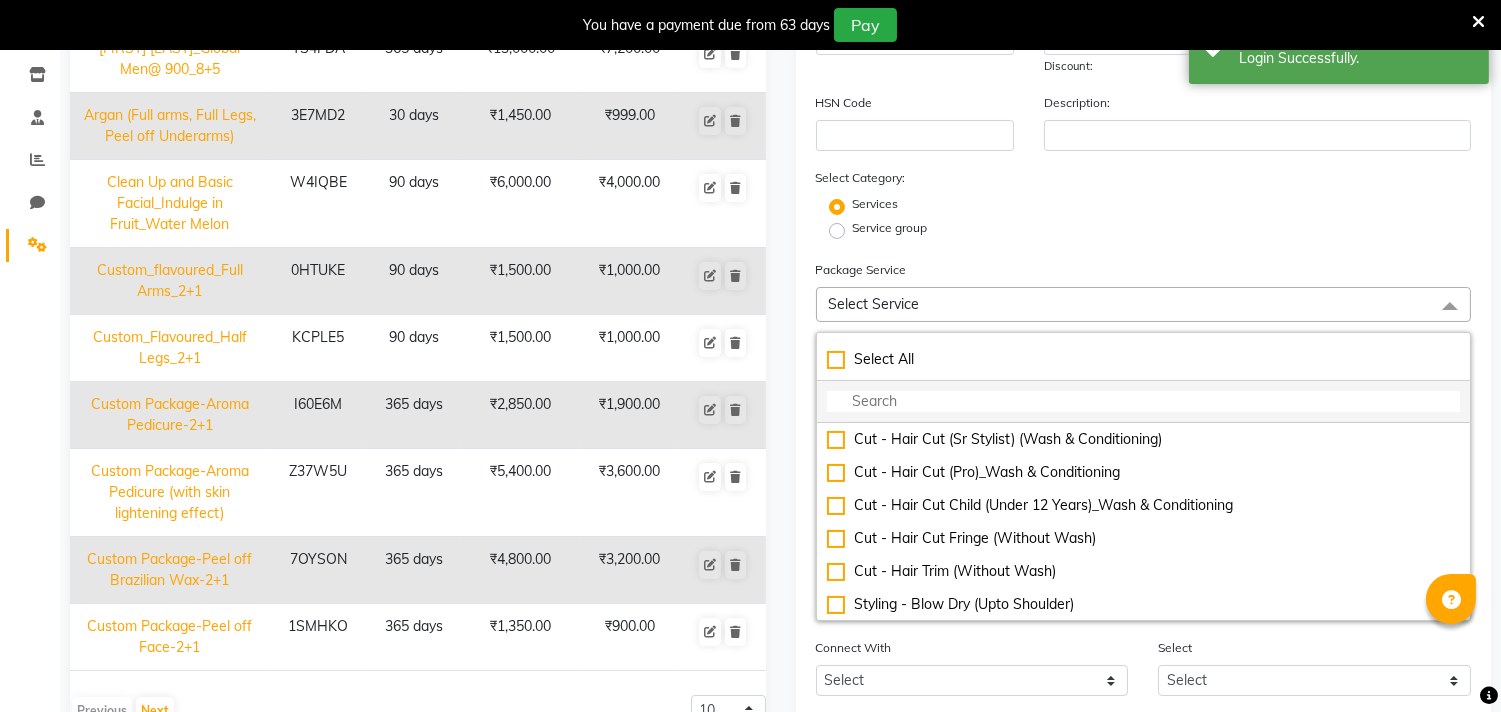 click 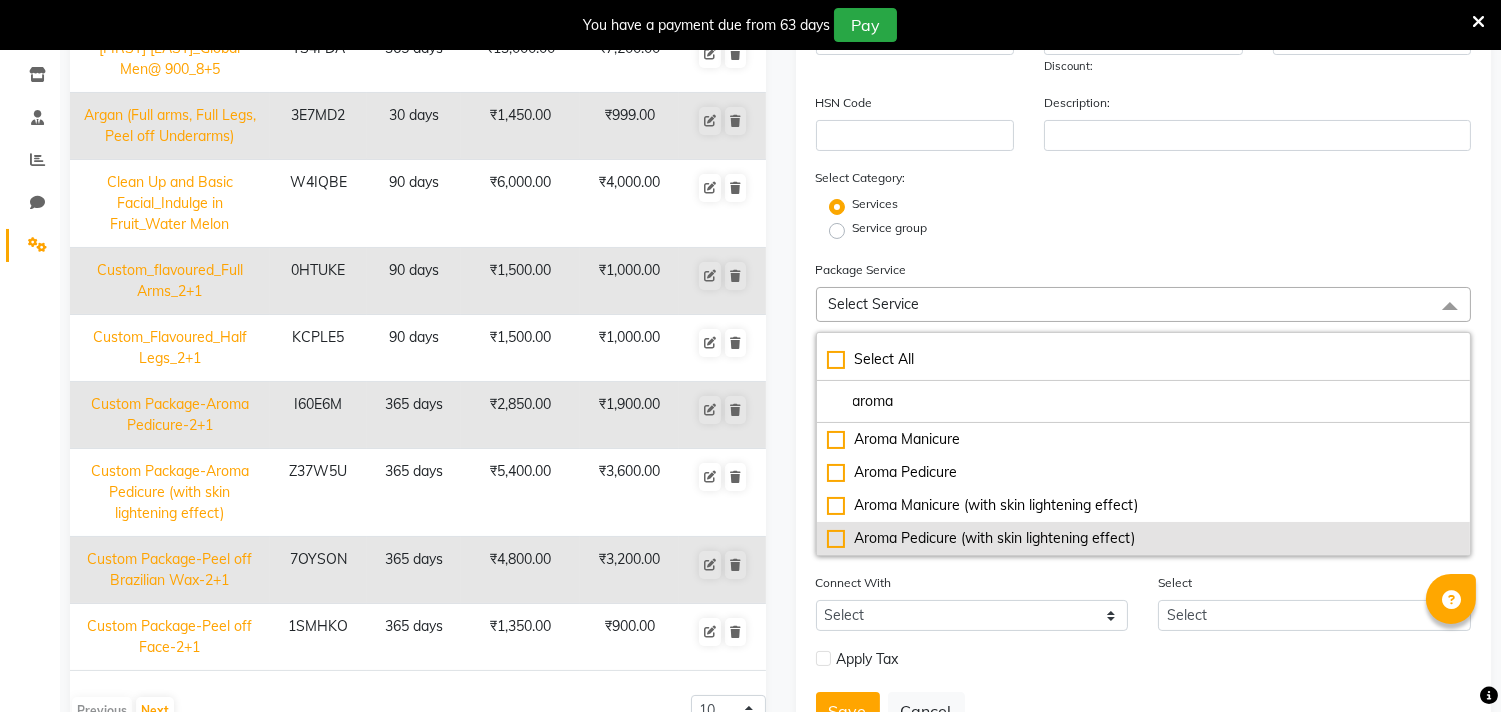 type on "aroma" 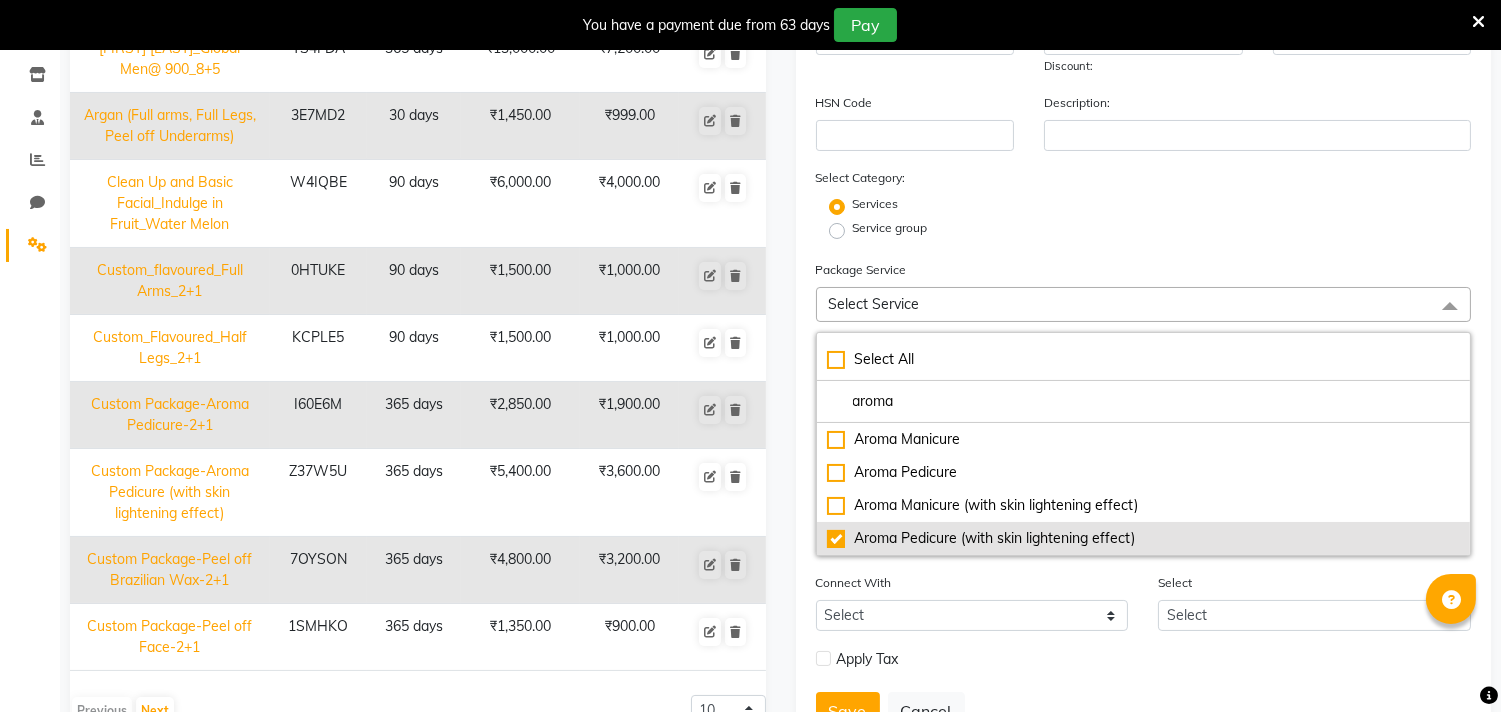 type on "1800" 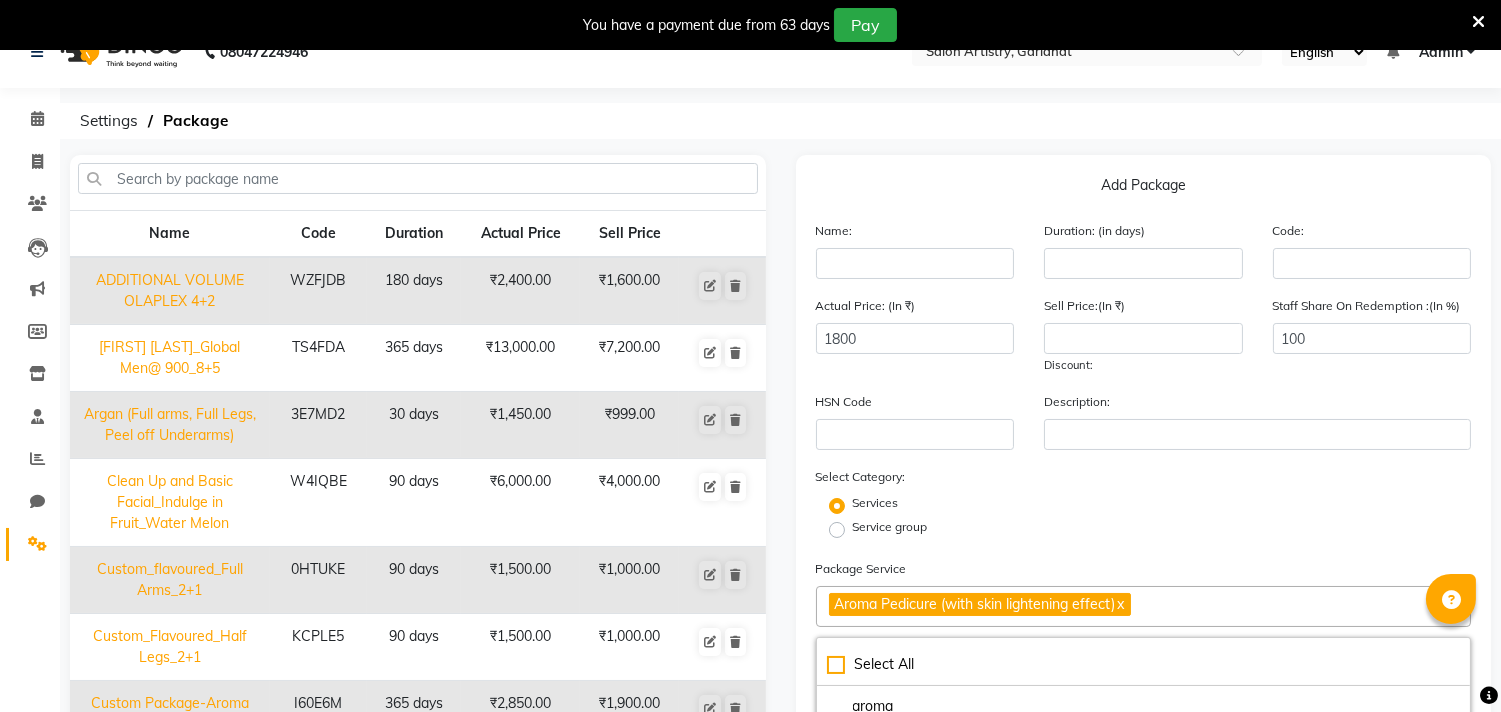 scroll, scrollTop: 0, scrollLeft: 0, axis: both 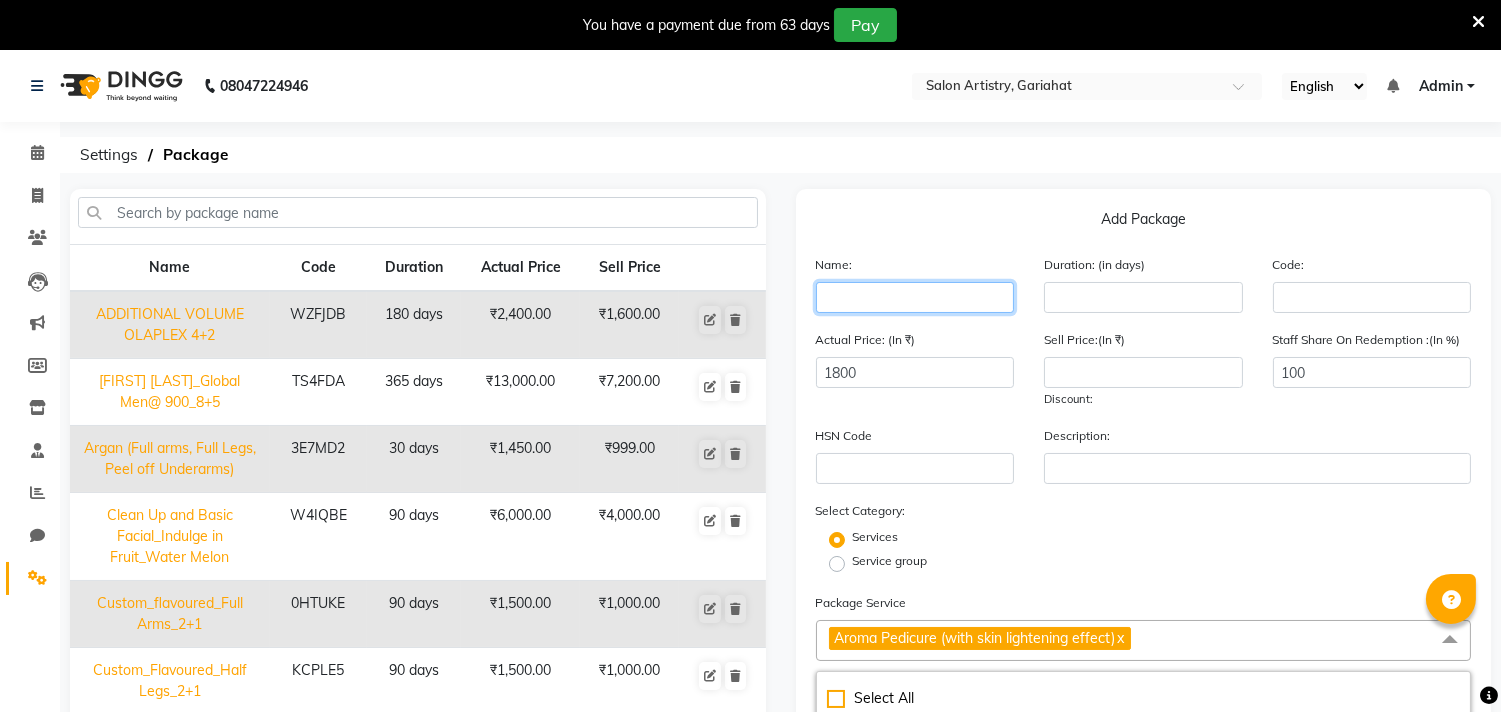 click 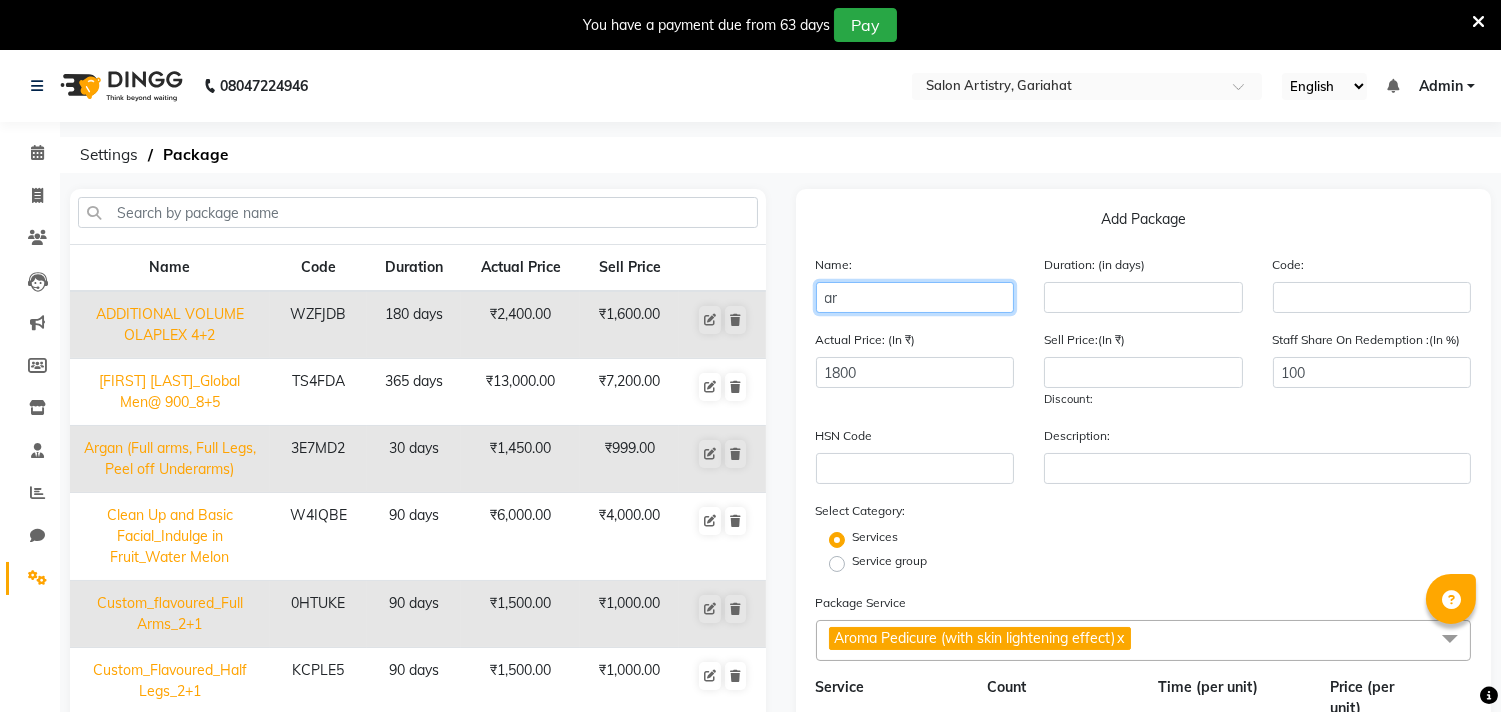 type on "a" 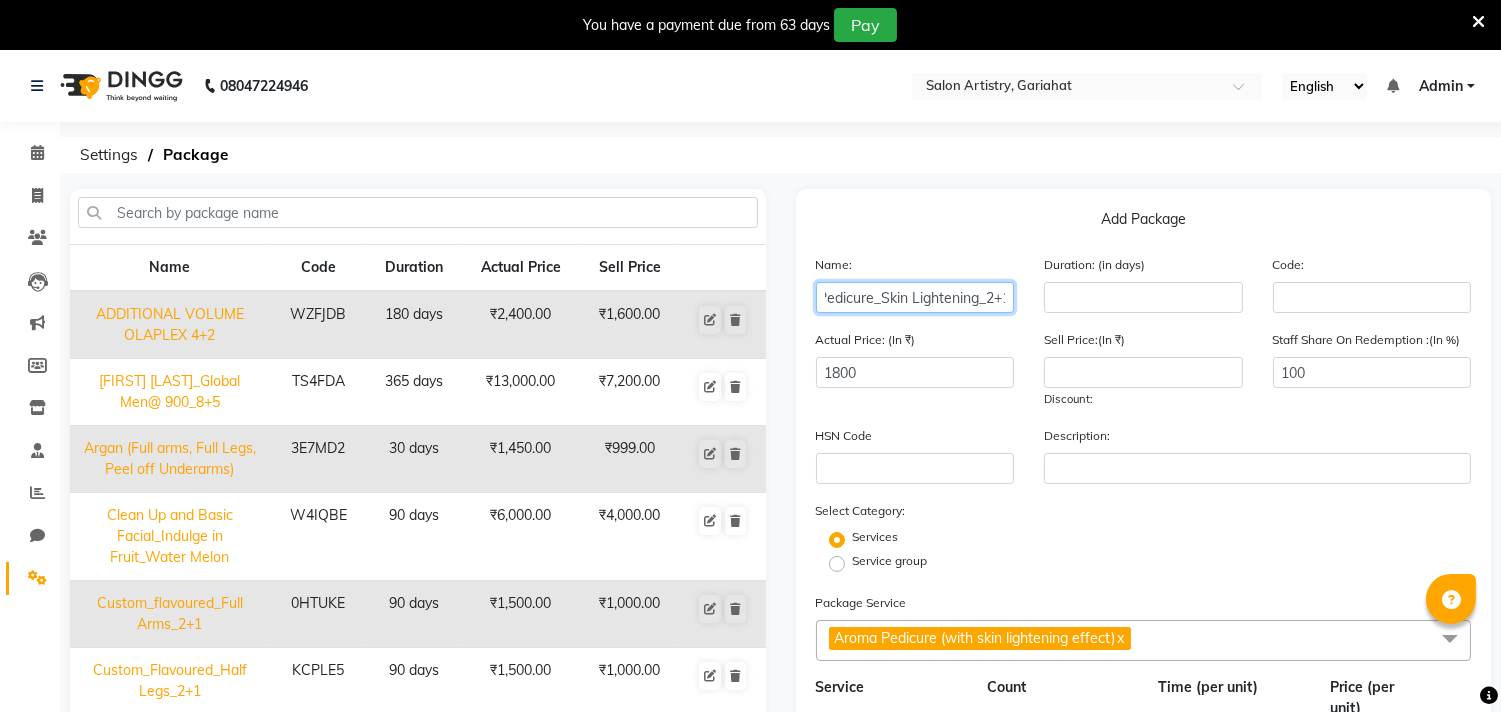 scroll, scrollTop: 0, scrollLeft: 62, axis: horizontal 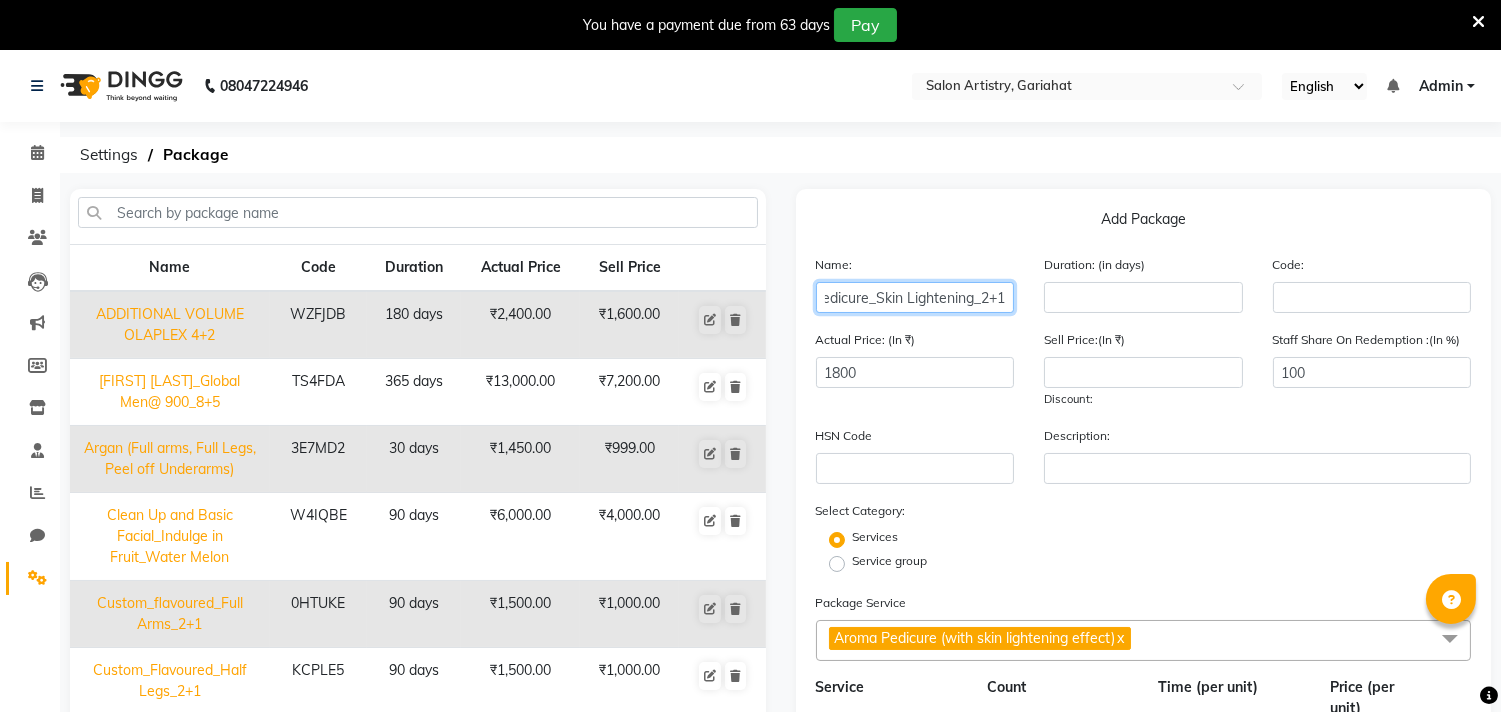 type on "Aroma Pedicure_Skin Lightening_2+1" 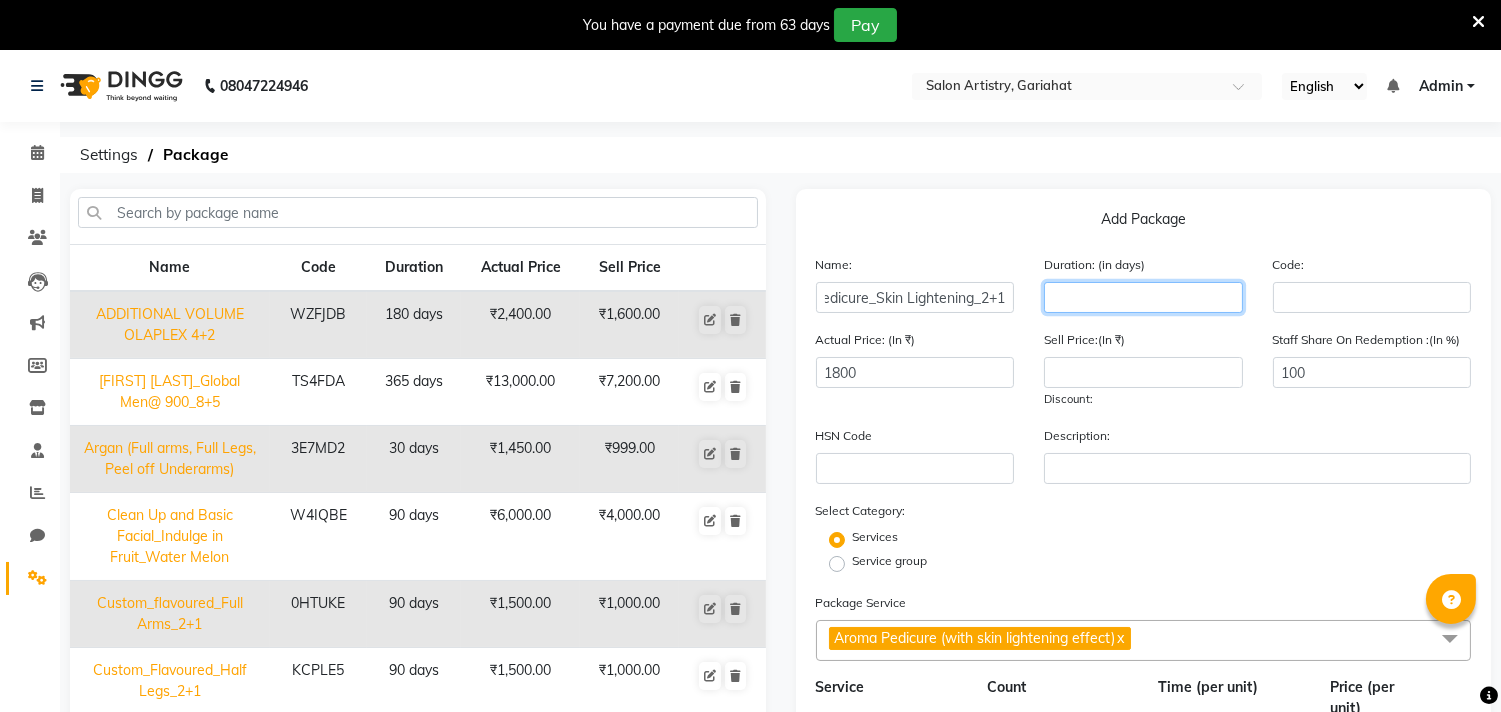 click 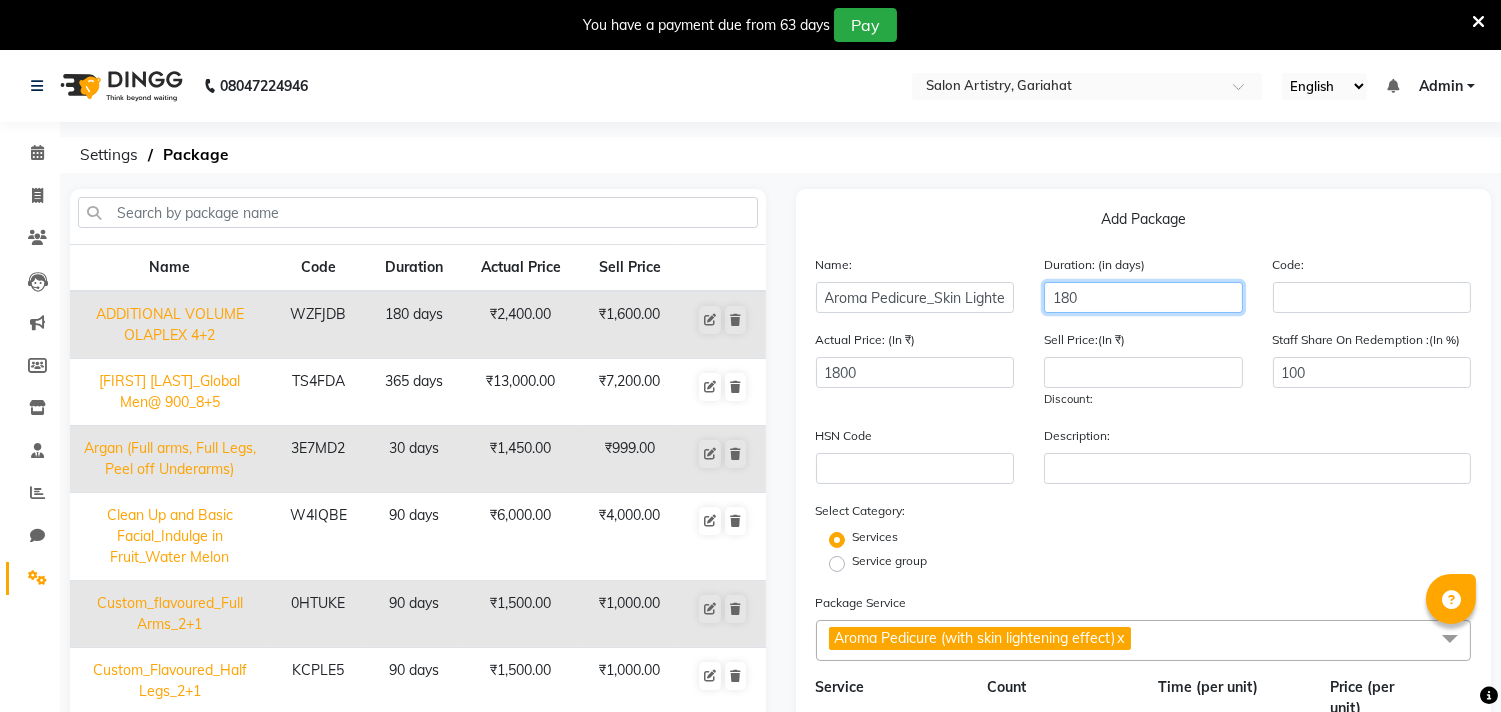 type on "180" 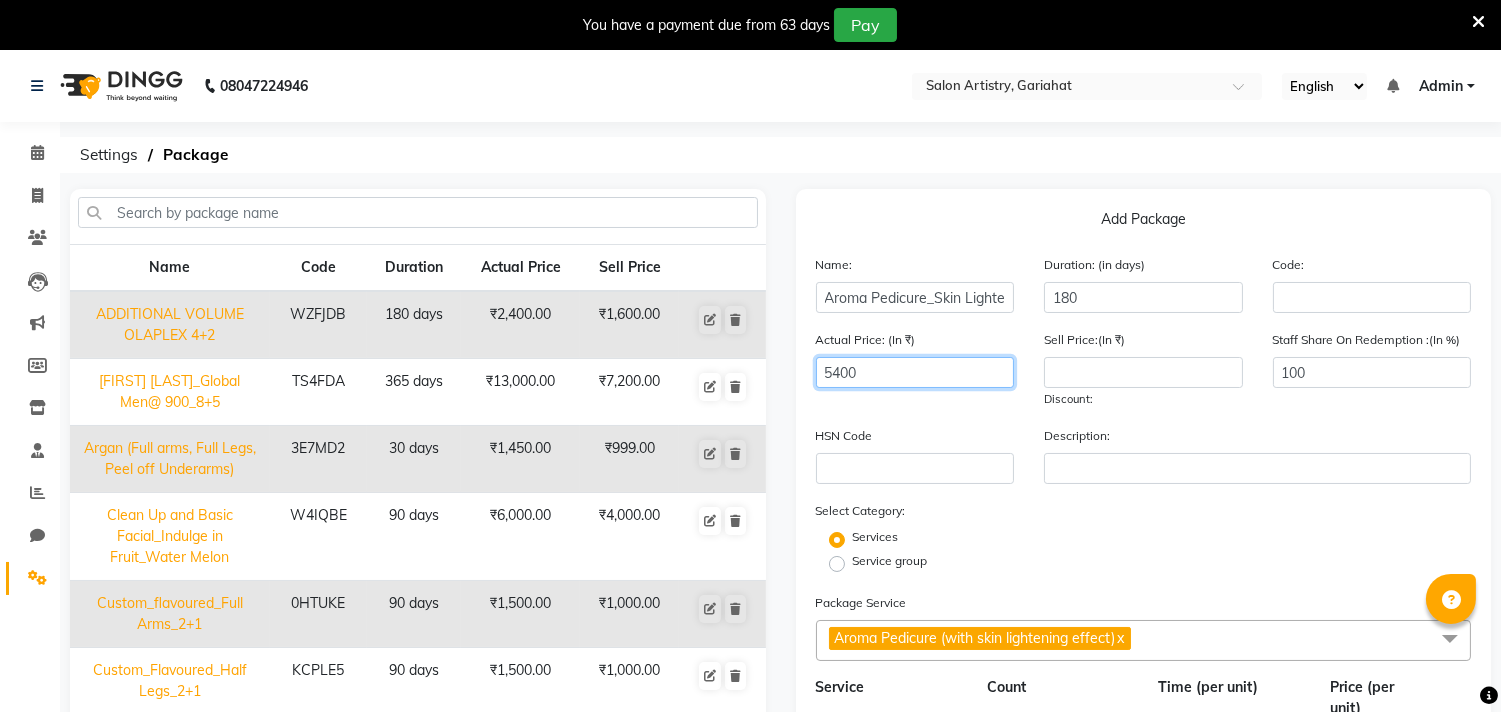 type on "5400" 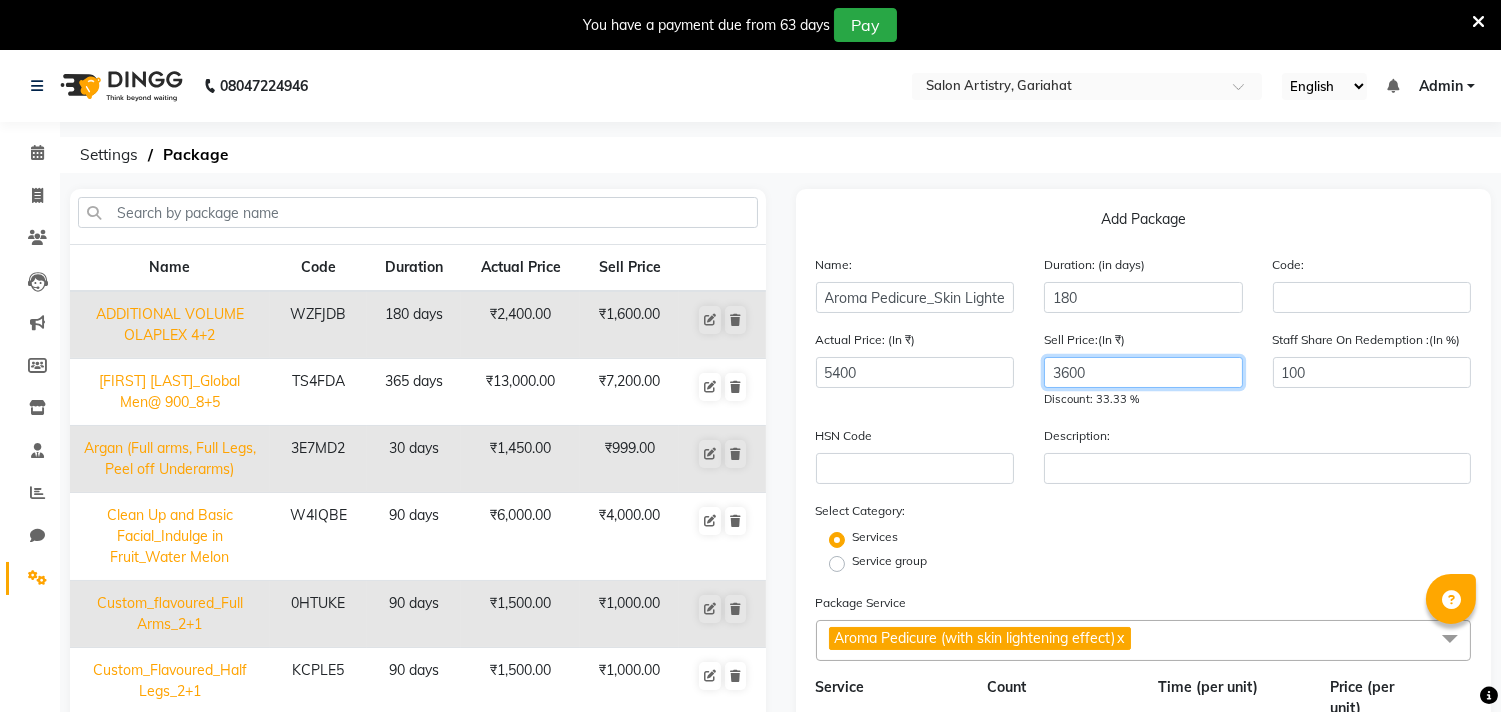 type on "3600" 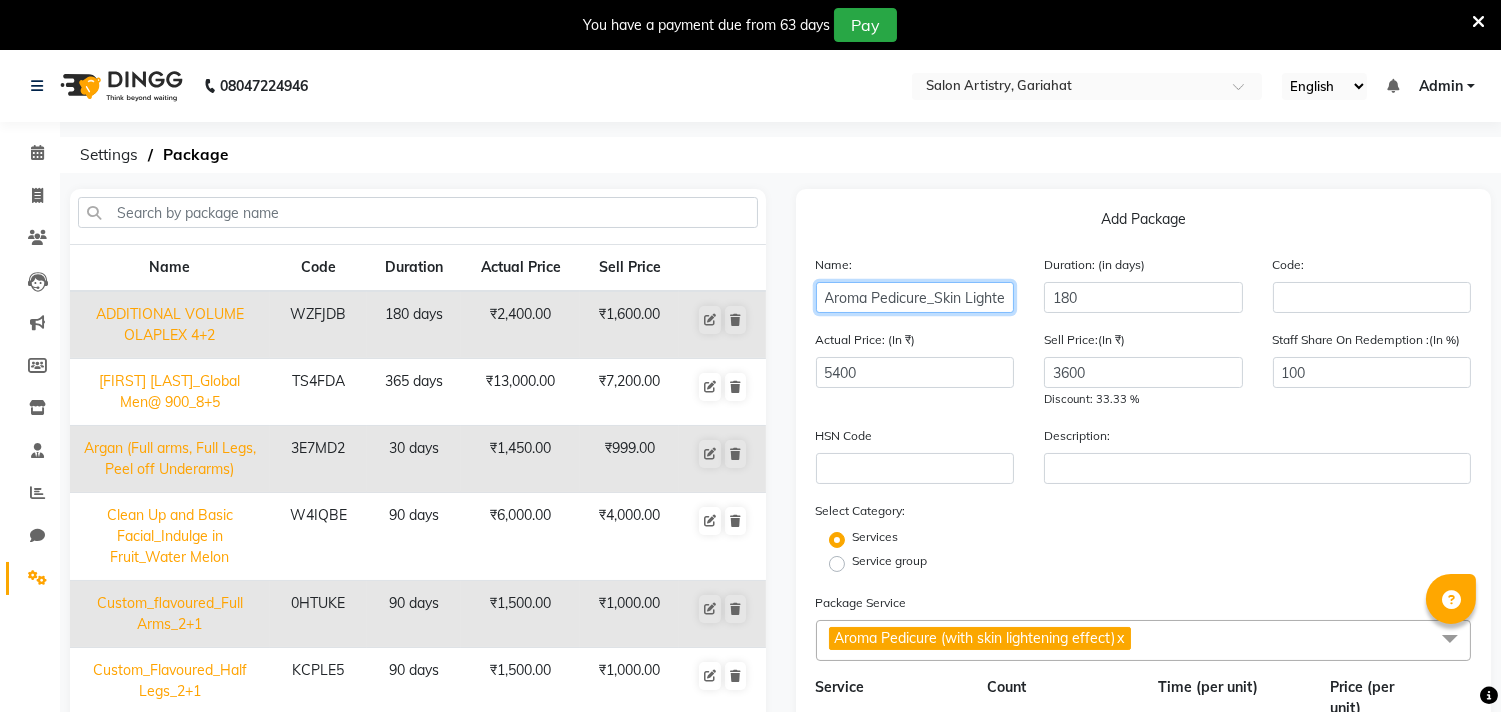 scroll, scrollTop: 0, scrollLeft: 62, axis: horizontal 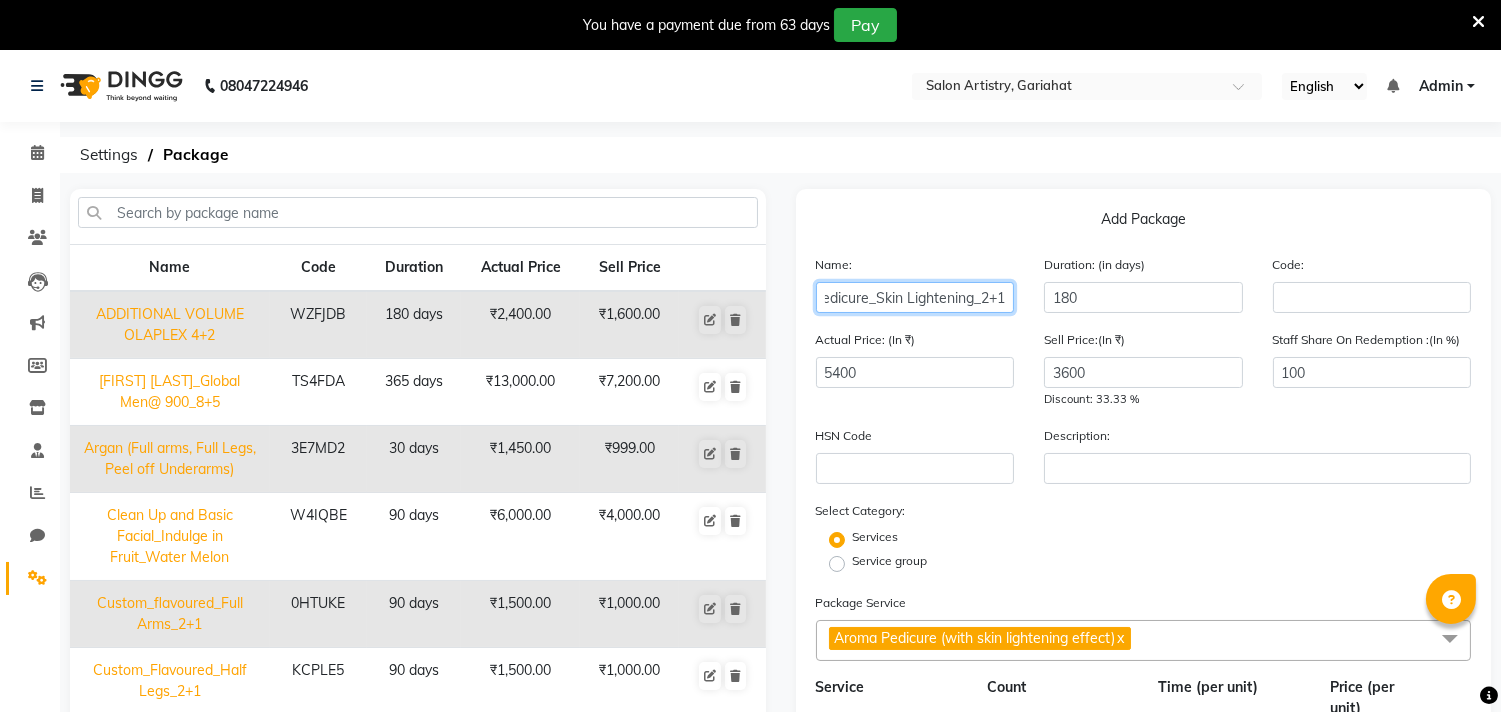 drag, startPoint x: 824, startPoint y: 295, endPoint x: 1141, endPoint y: 301, distance: 317.05676 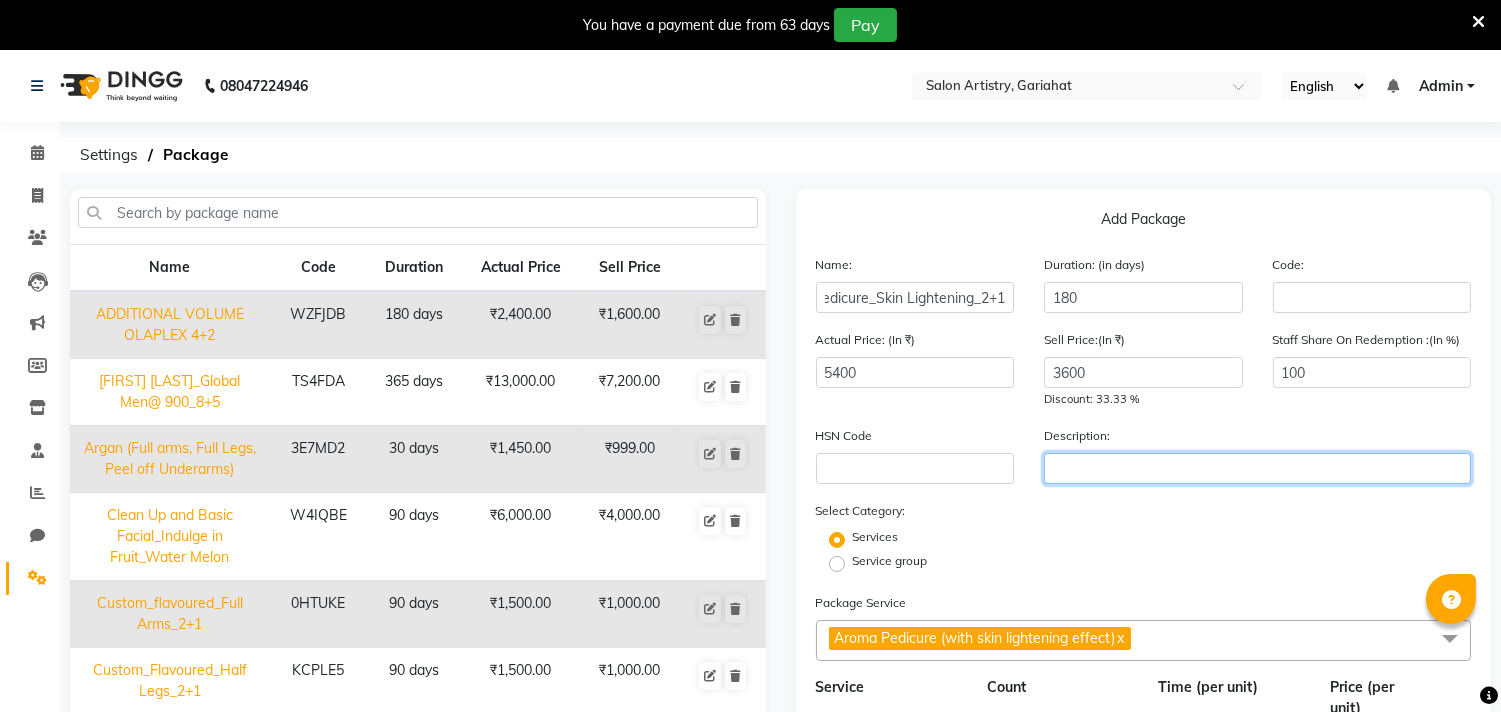 click 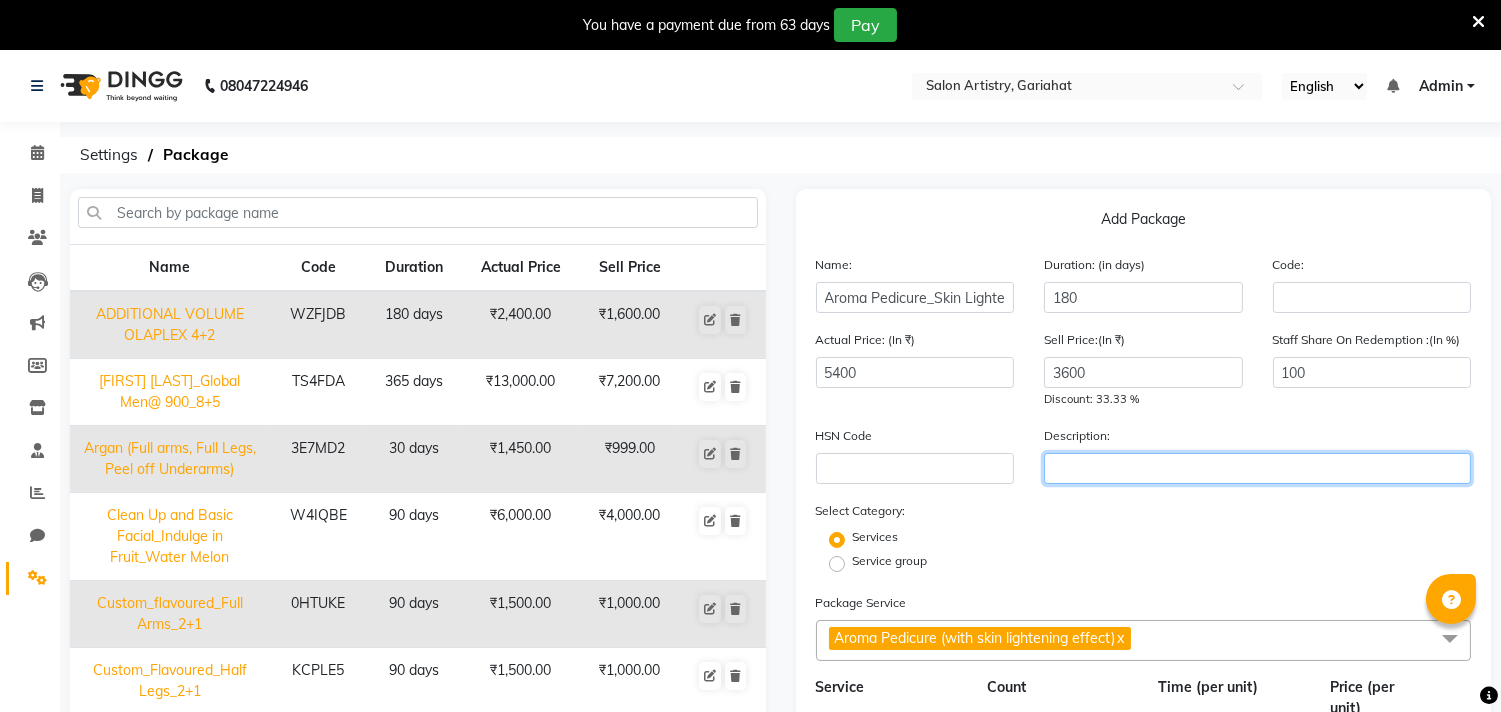 paste on "Aroma Pedicure_Skin Lightening_2+1" 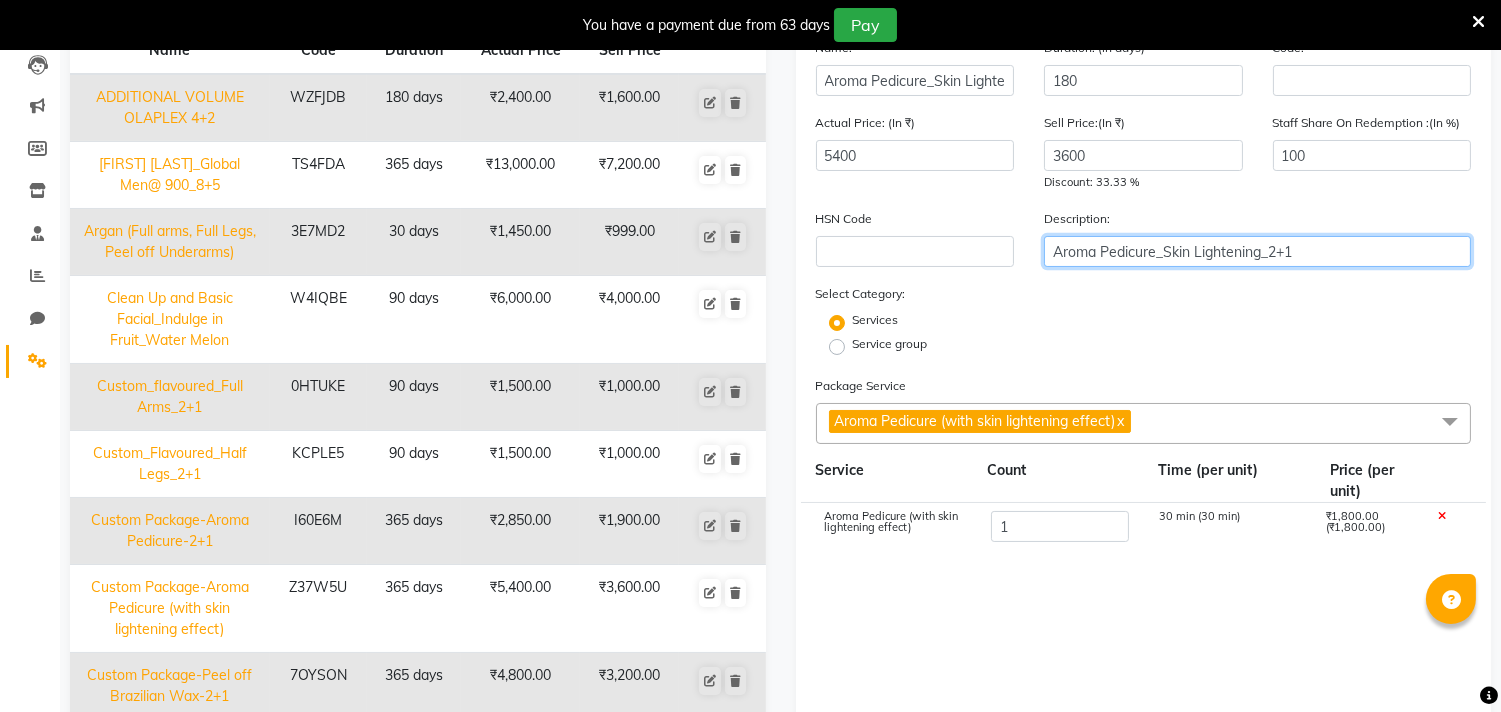 scroll, scrollTop: 222, scrollLeft: 0, axis: vertical 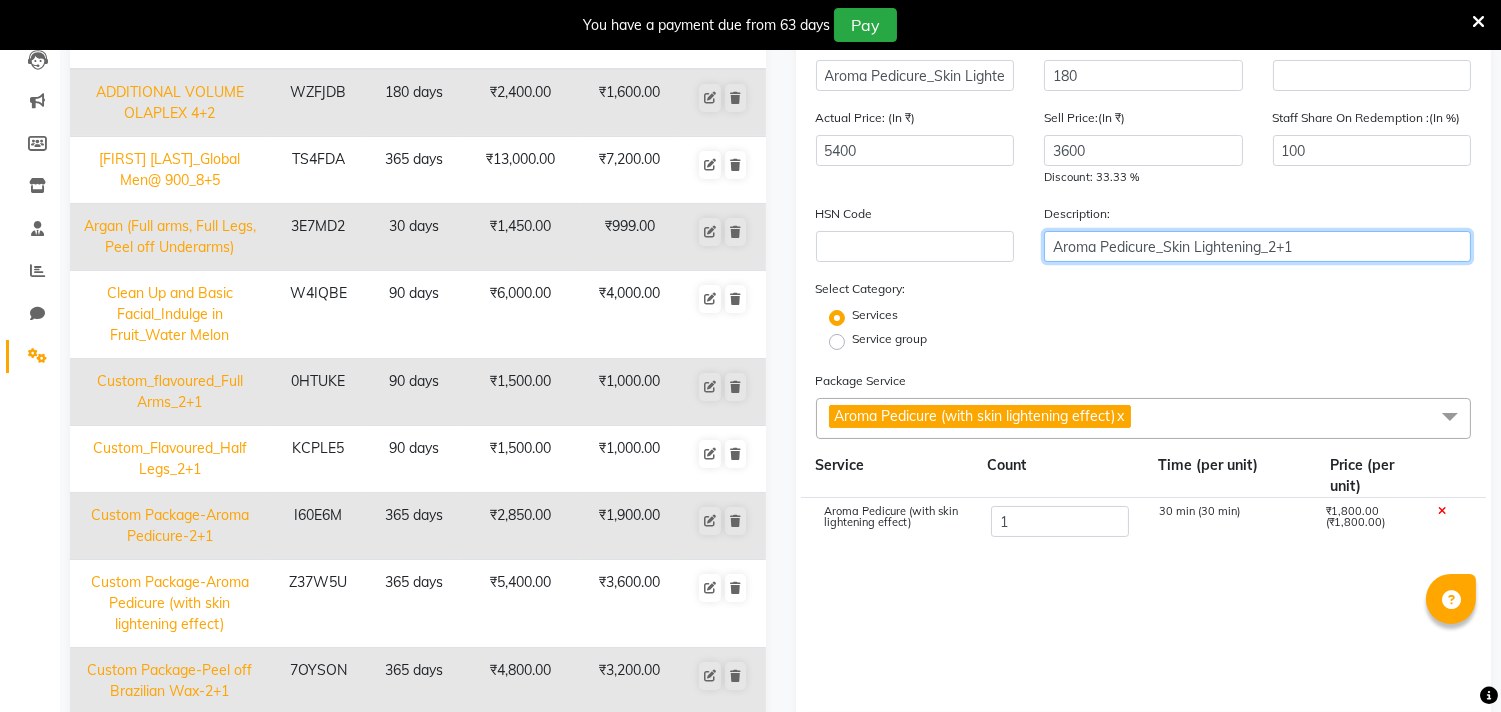type on "Aroma Pedicure_Skin Lightening_2+1" 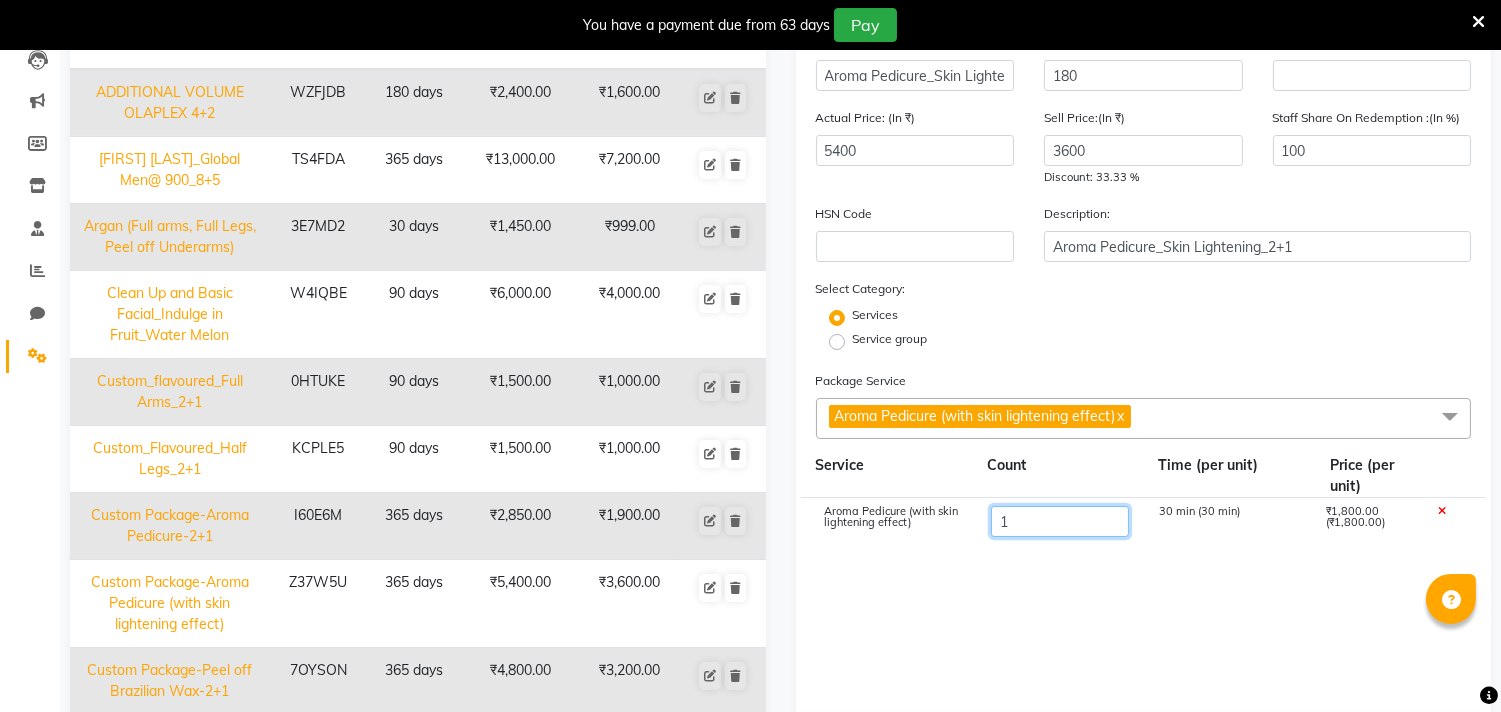 drag, startPoint x: 1028, startPoint y: 532, endPoint x: 658, endPoint y: 563, distance: 371.2964 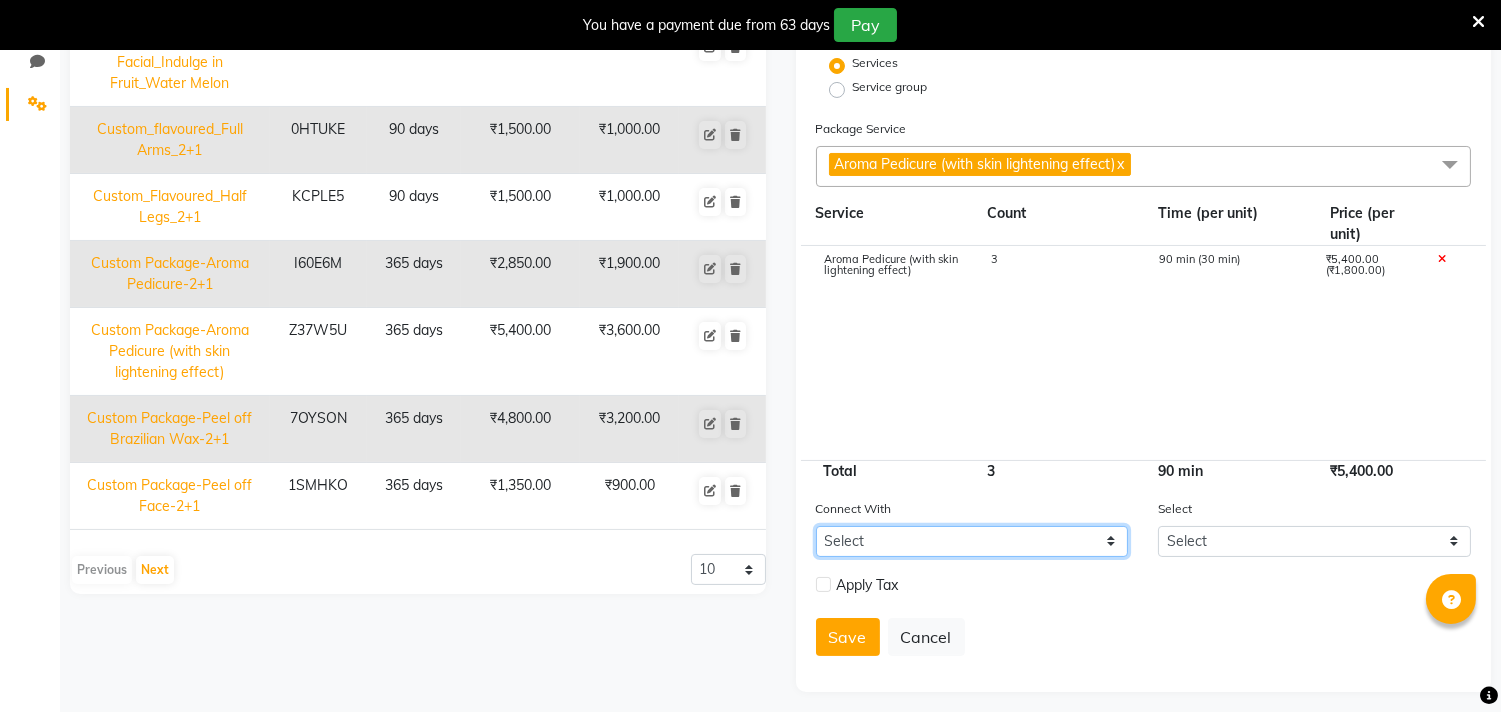scroll, scrollTop: 485, scrollLeft: 0, axis: vertical 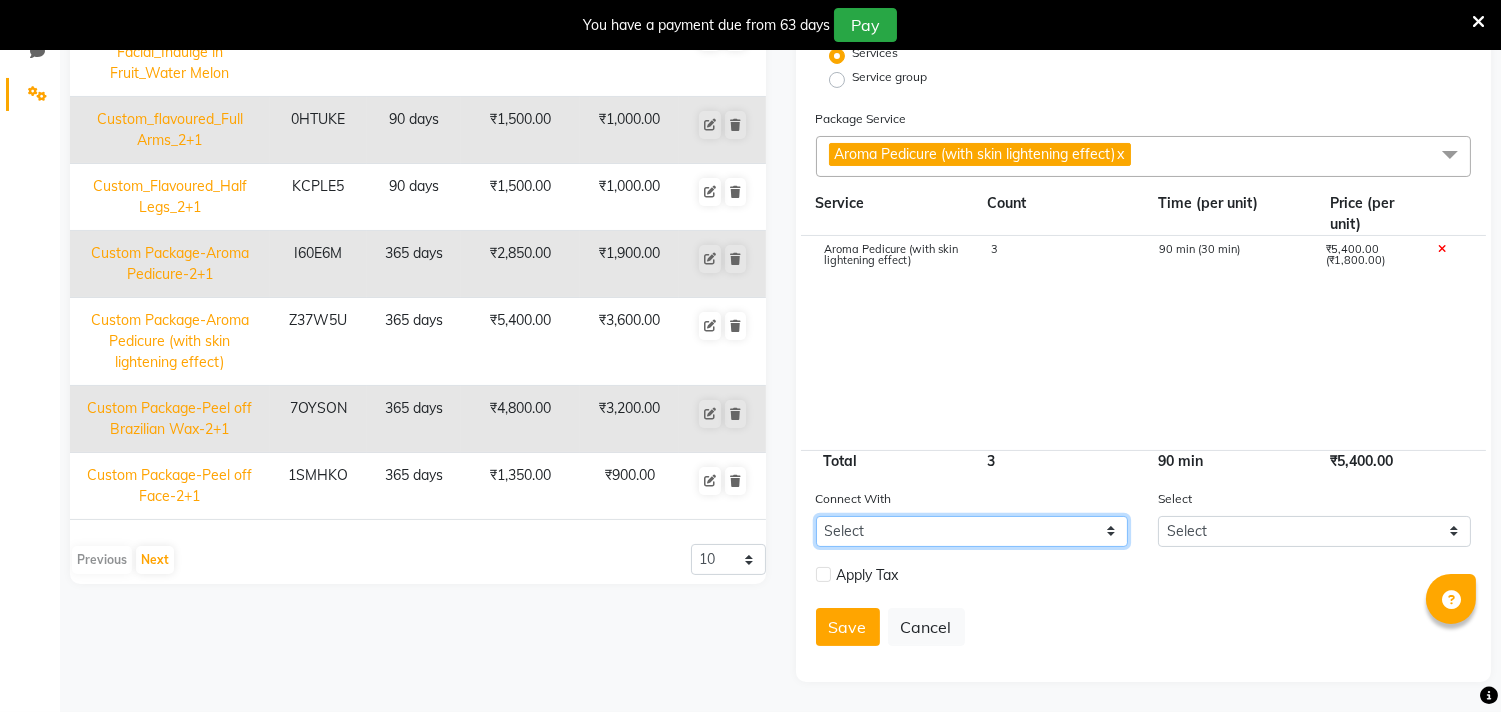 click on "Select Membership Prepaid Voucher" 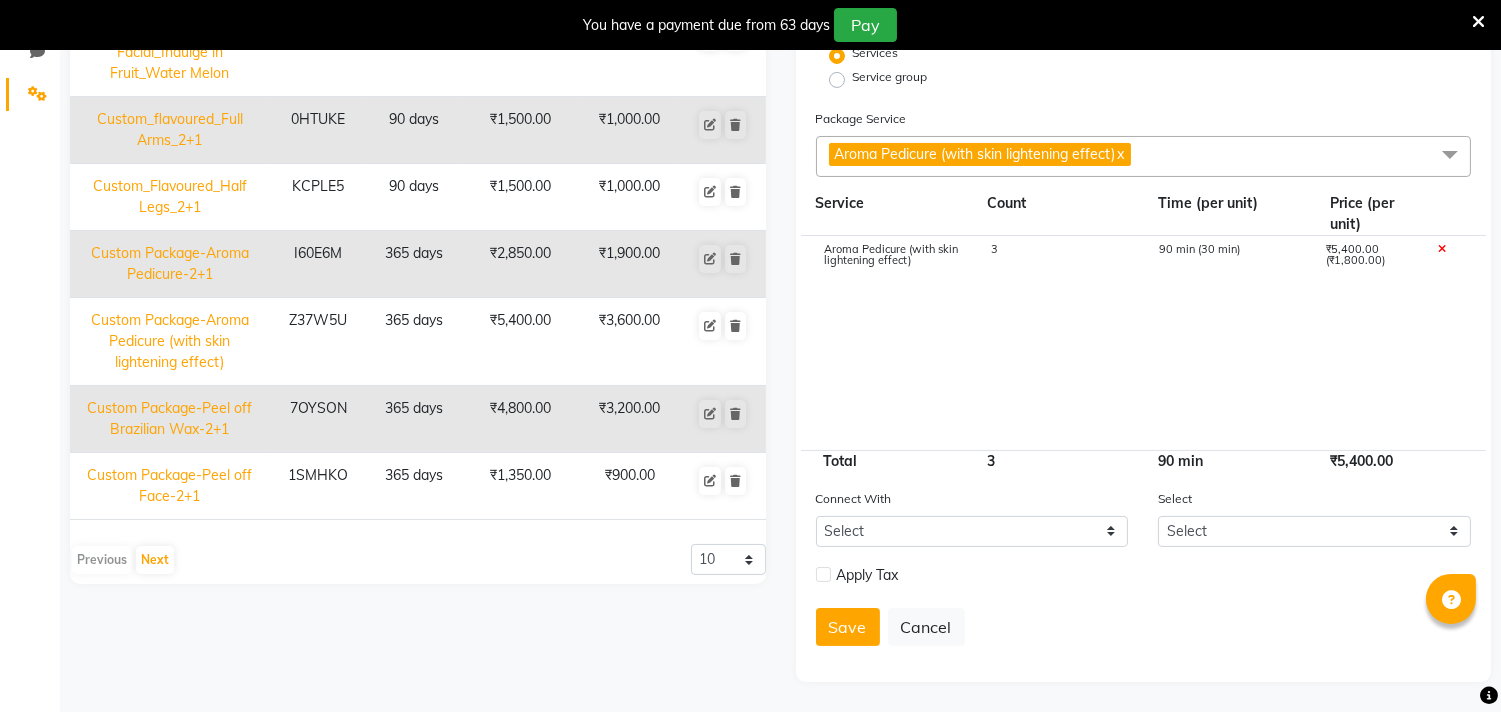 click on "Aroma Pedicure  (with skin lightening effect) 3 90 min (30 min) ₹5,400.00 (₹1,800.00)" 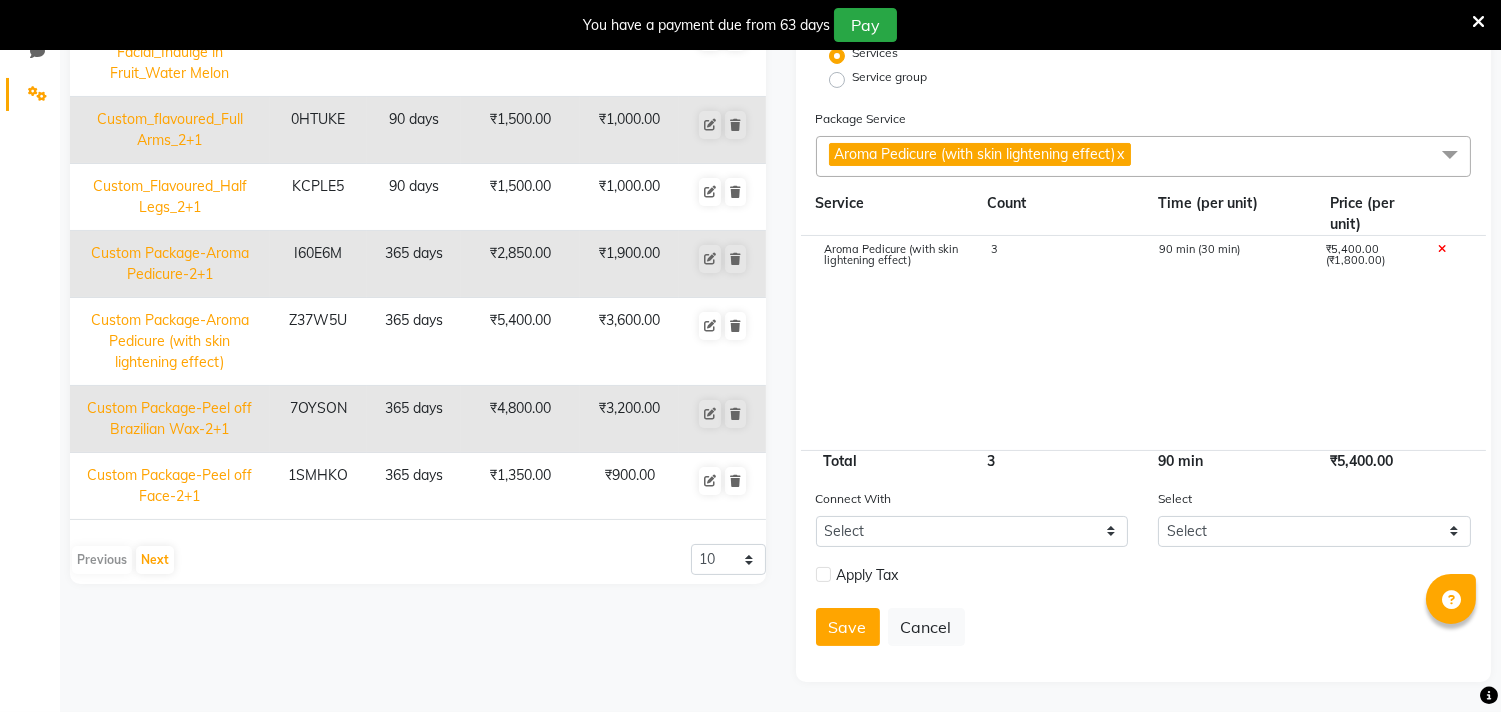 click 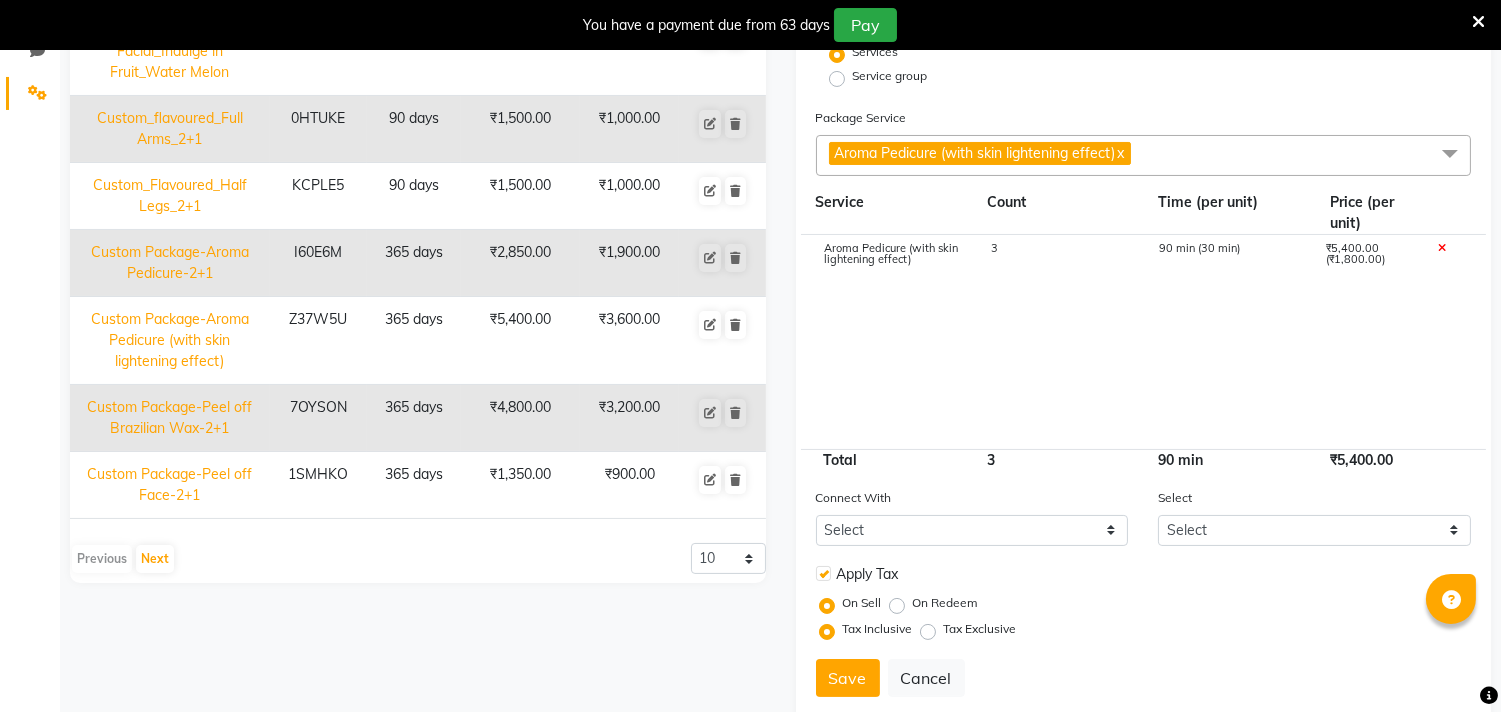 click on "On Redeem" 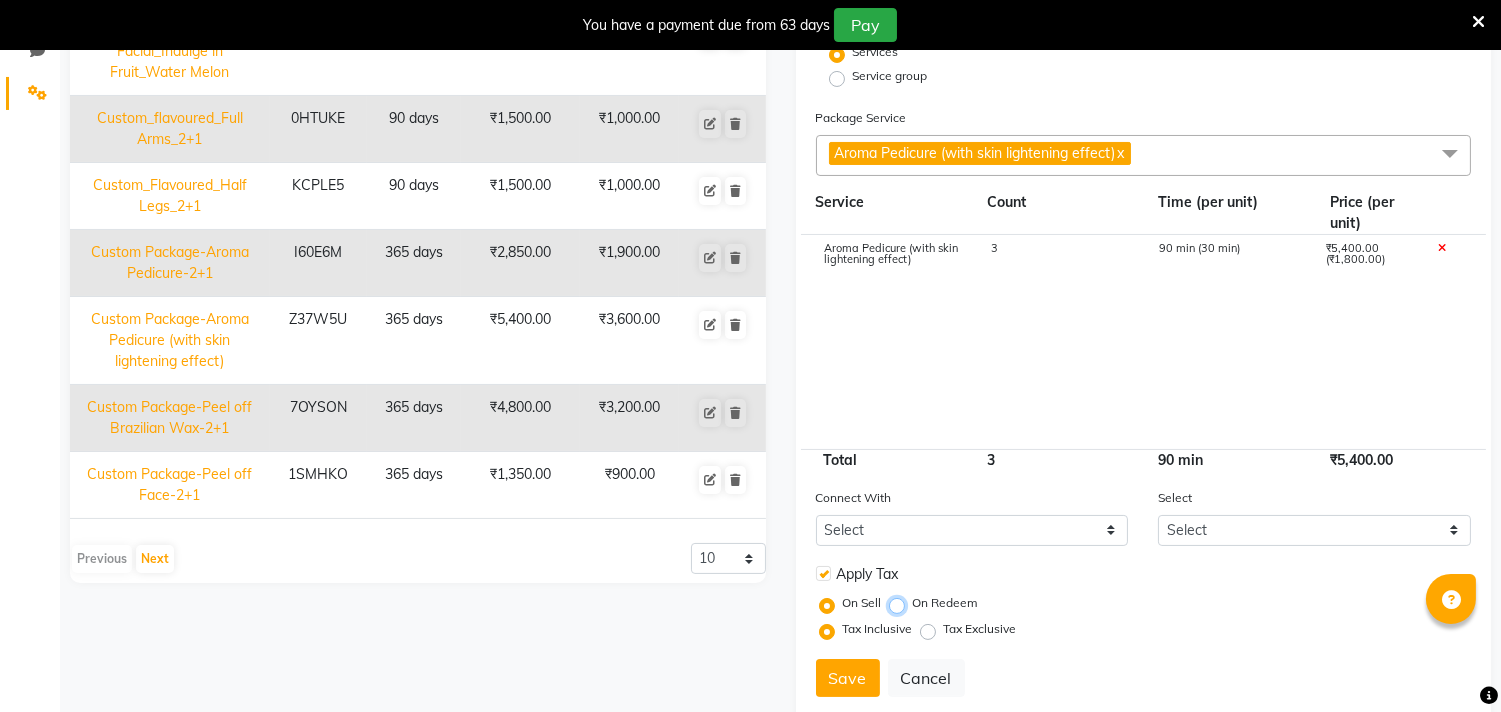 click on "On Redeem" at bounding box center (901, 603) 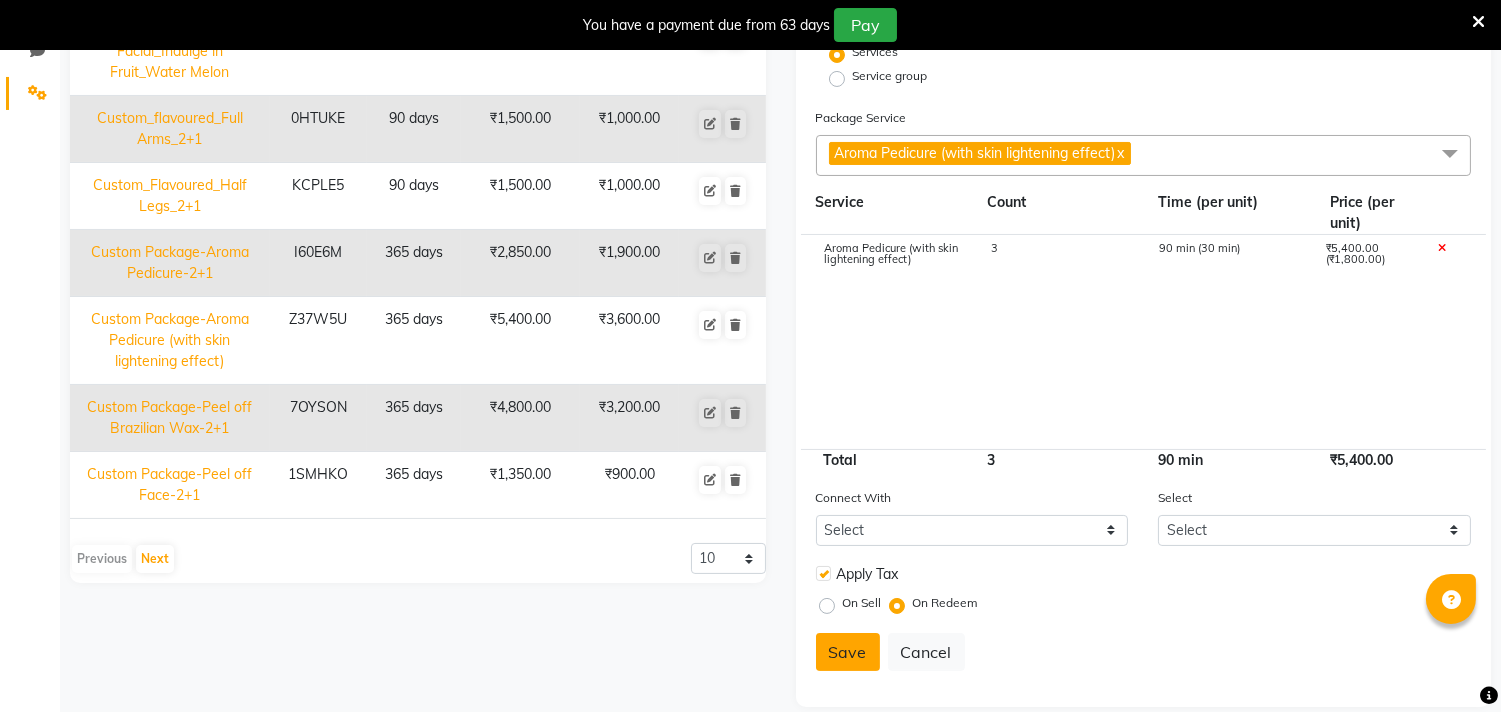 click on "Save" 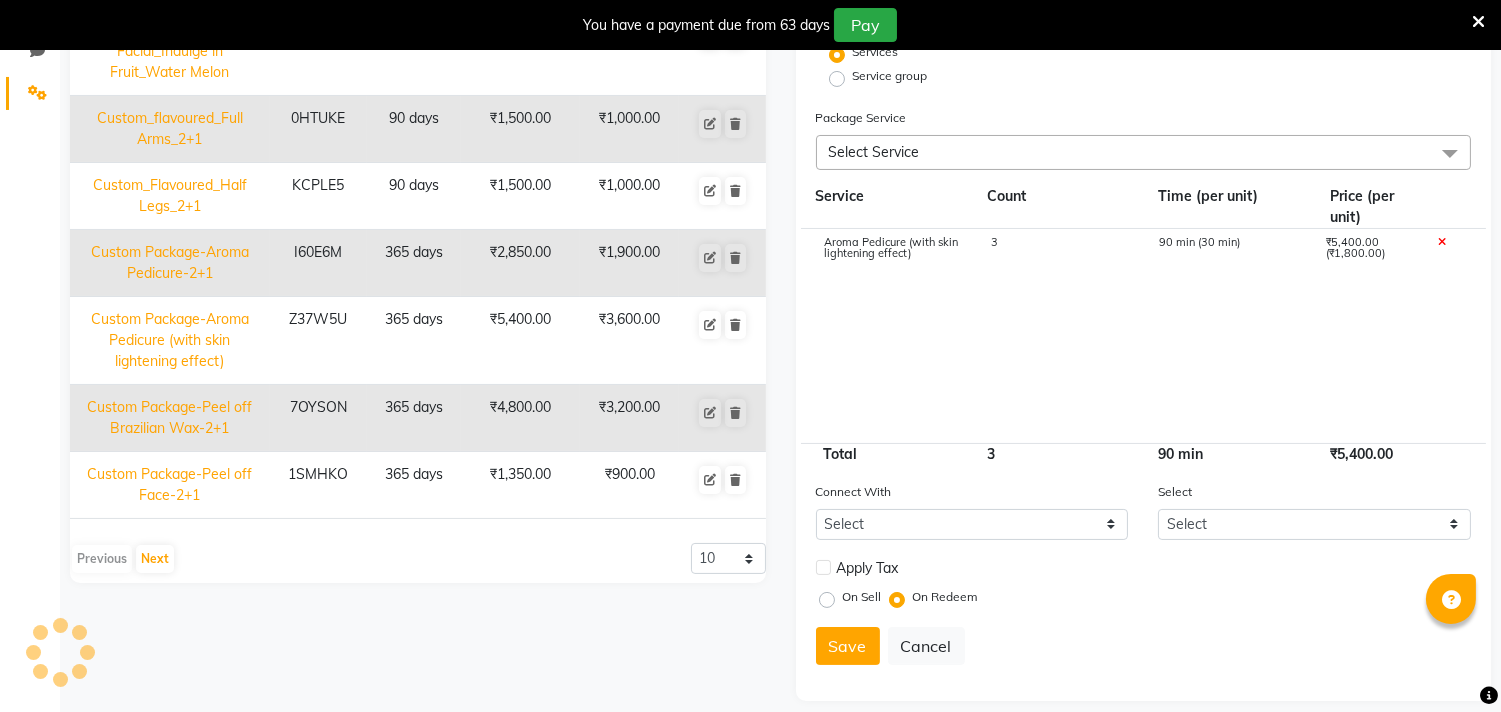 type 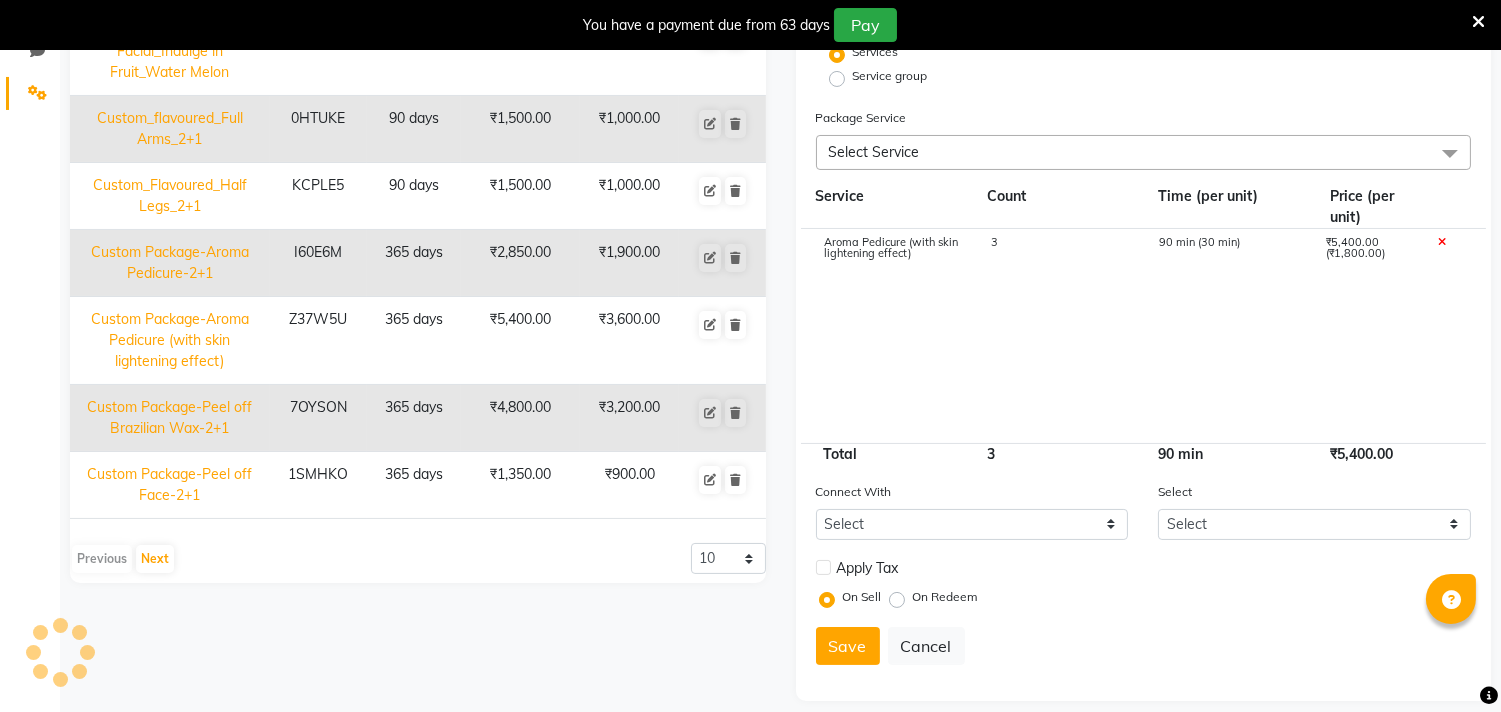 scroll, scrollTop: 385, scrollLeft: 0, axis: vertical 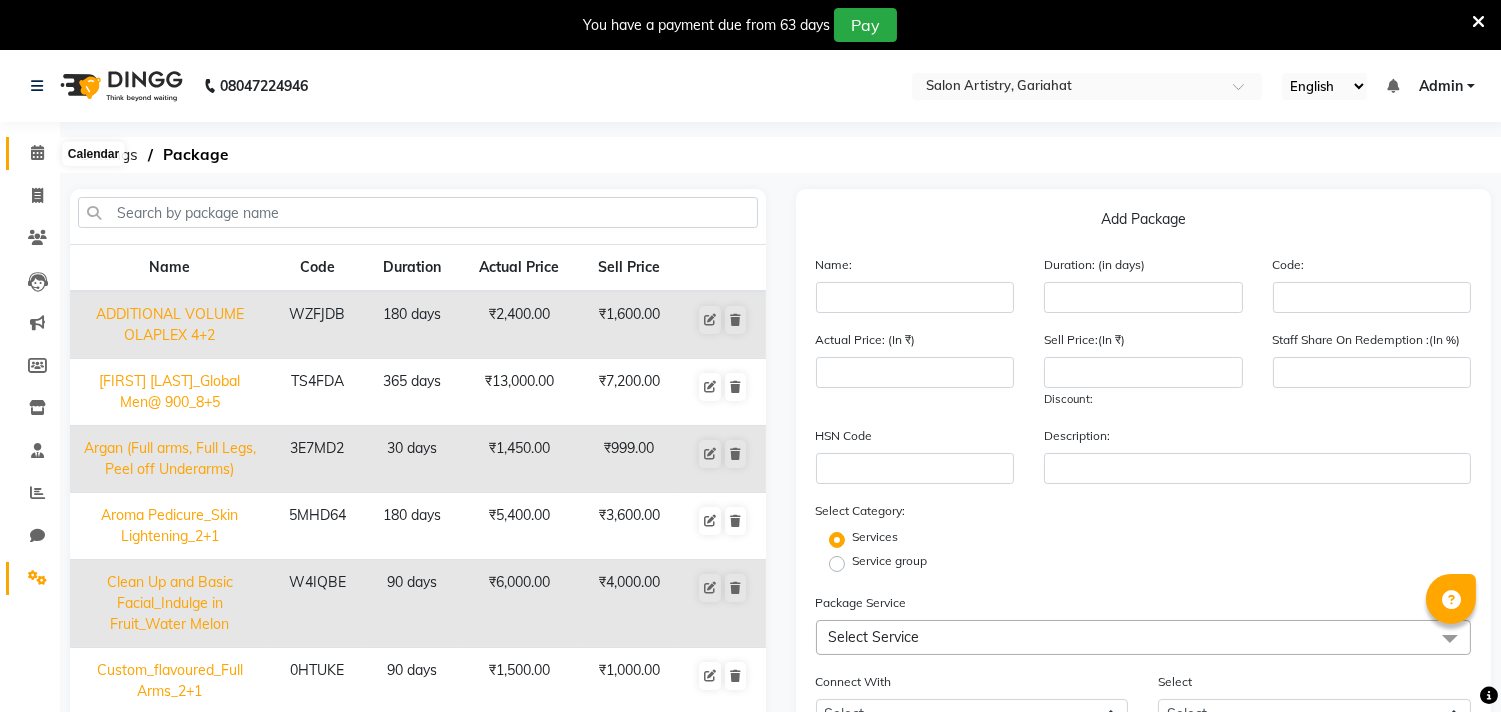 click 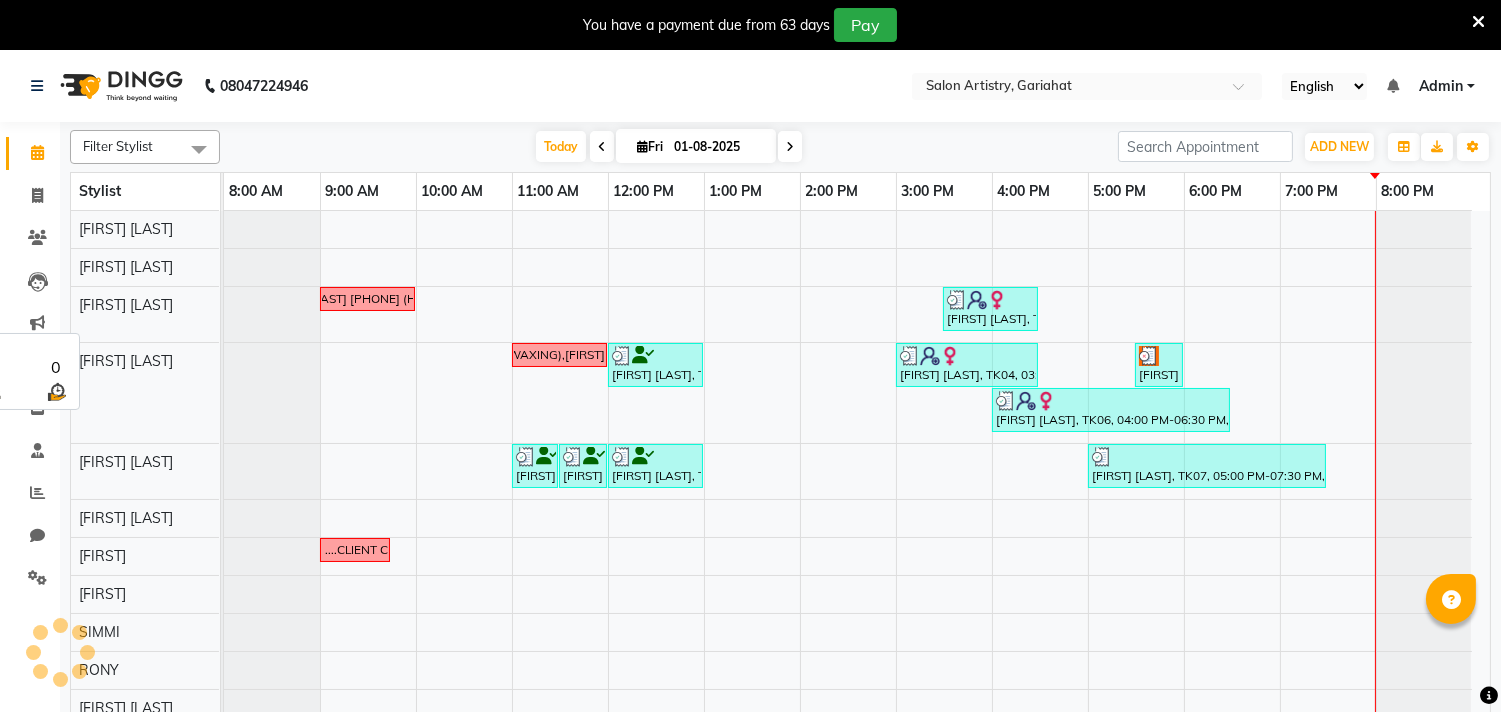 scroll, scrollTop: 111, scrollLeft: 0, axis: vertical 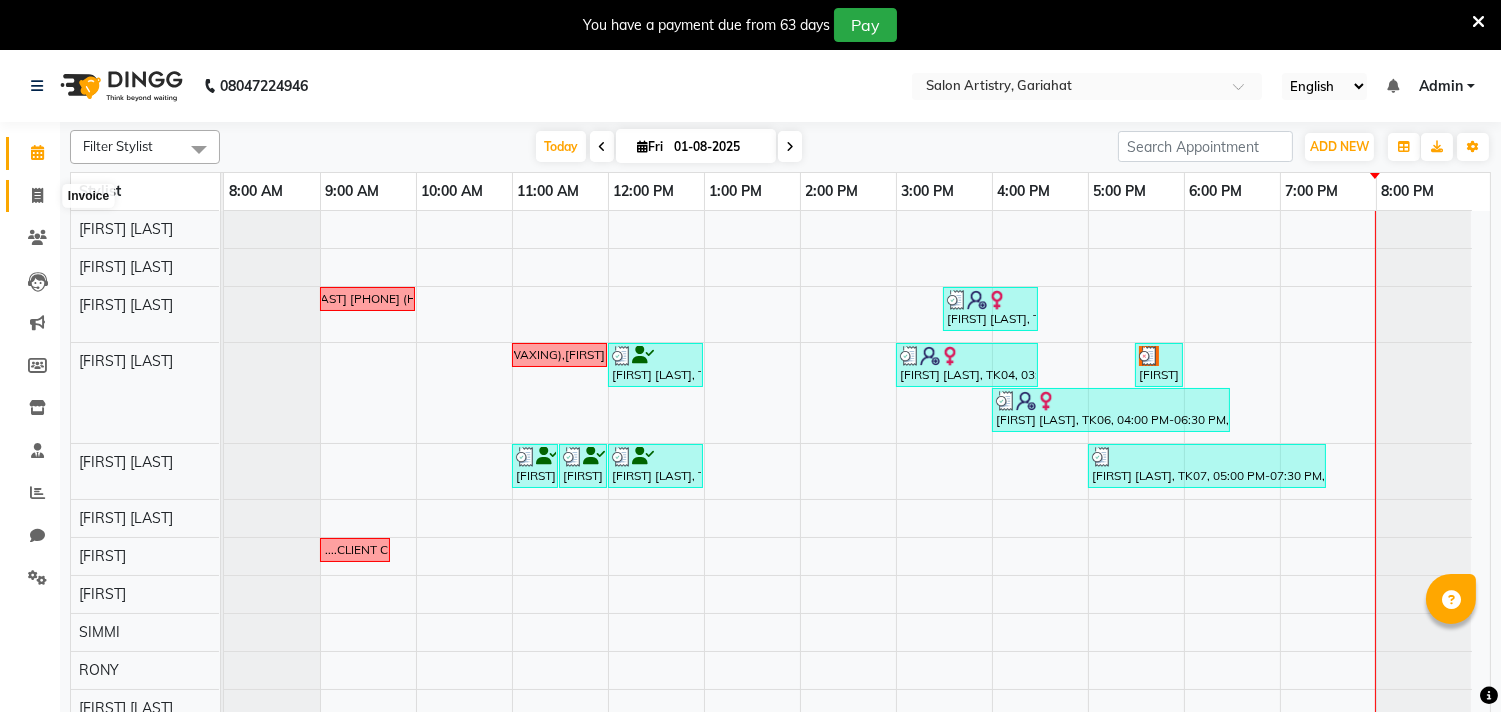 click 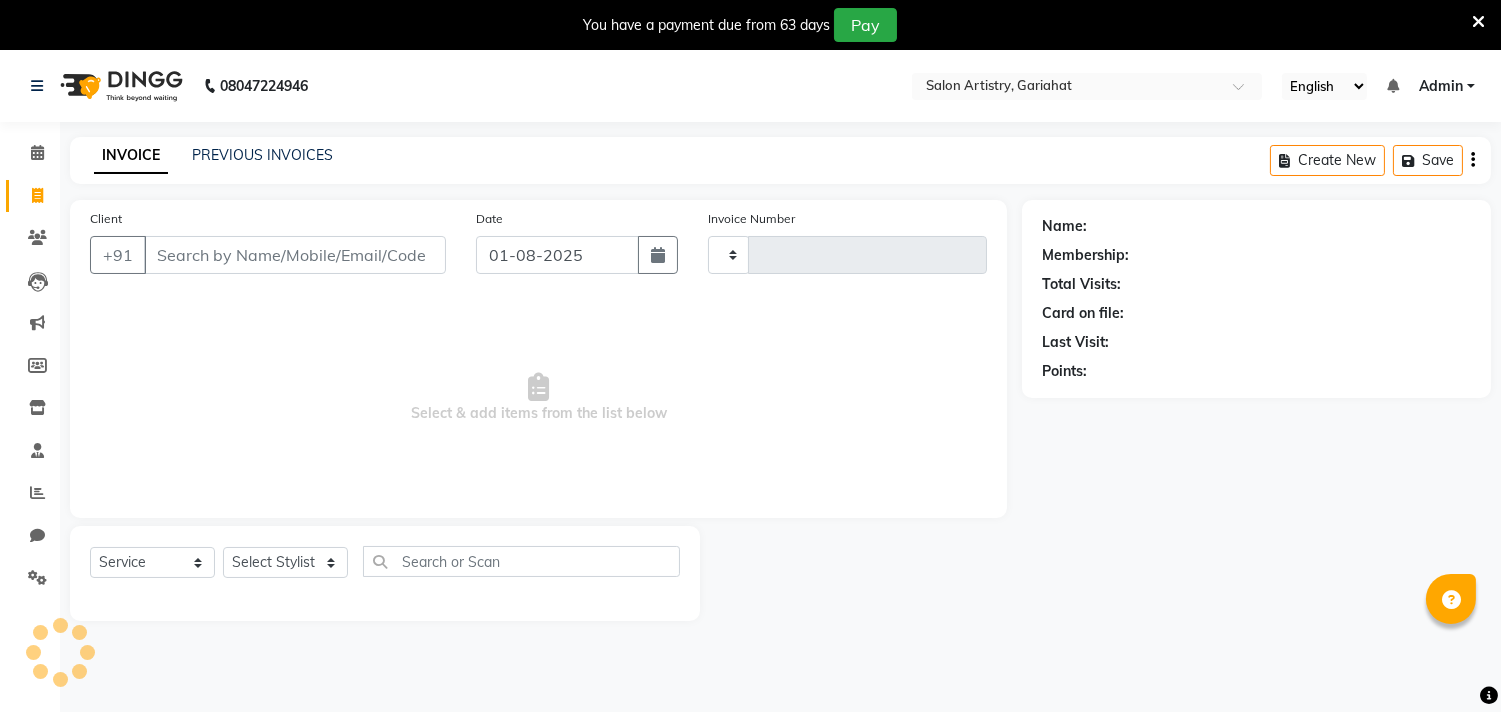 type on "0507" 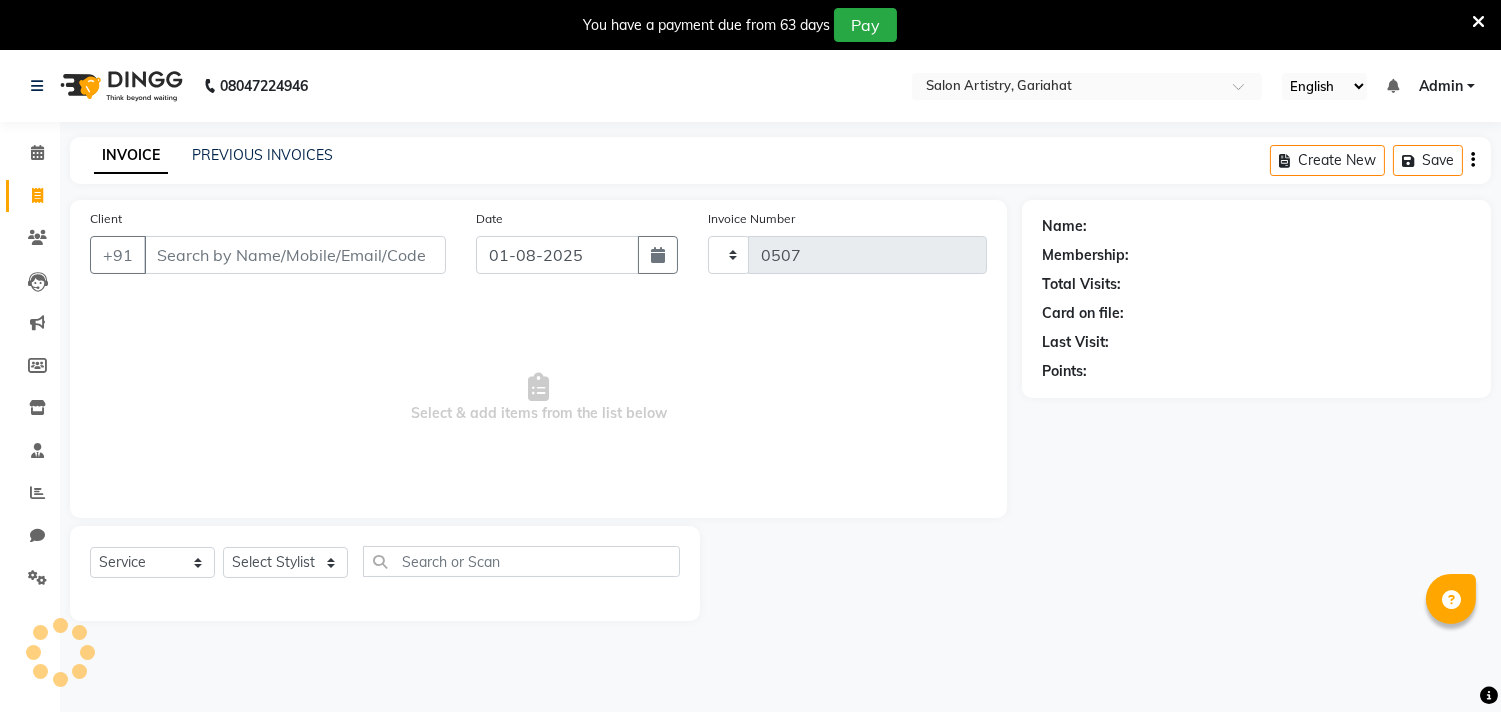 select on "8368" 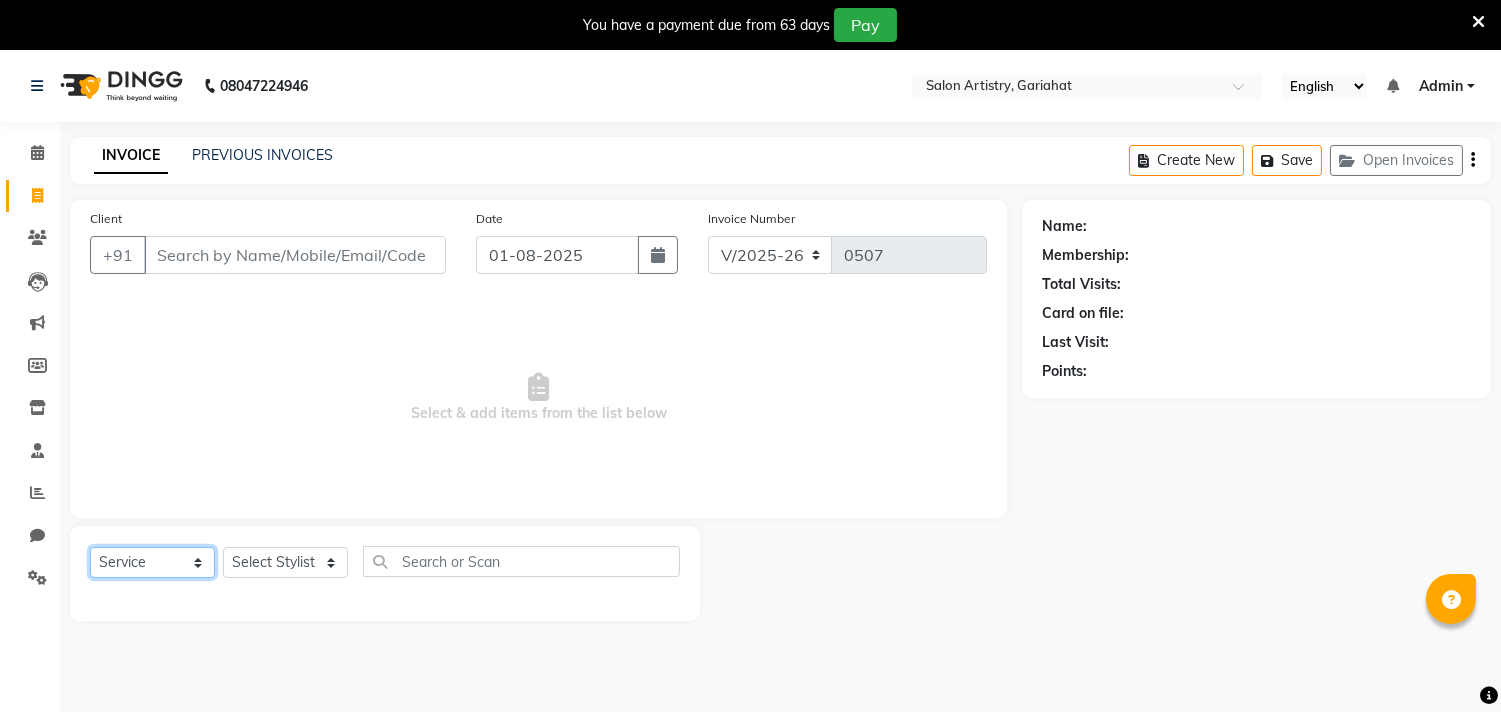 click on "Select  Service  Product  Membership  Package Voucher Prepaid Gift Card" 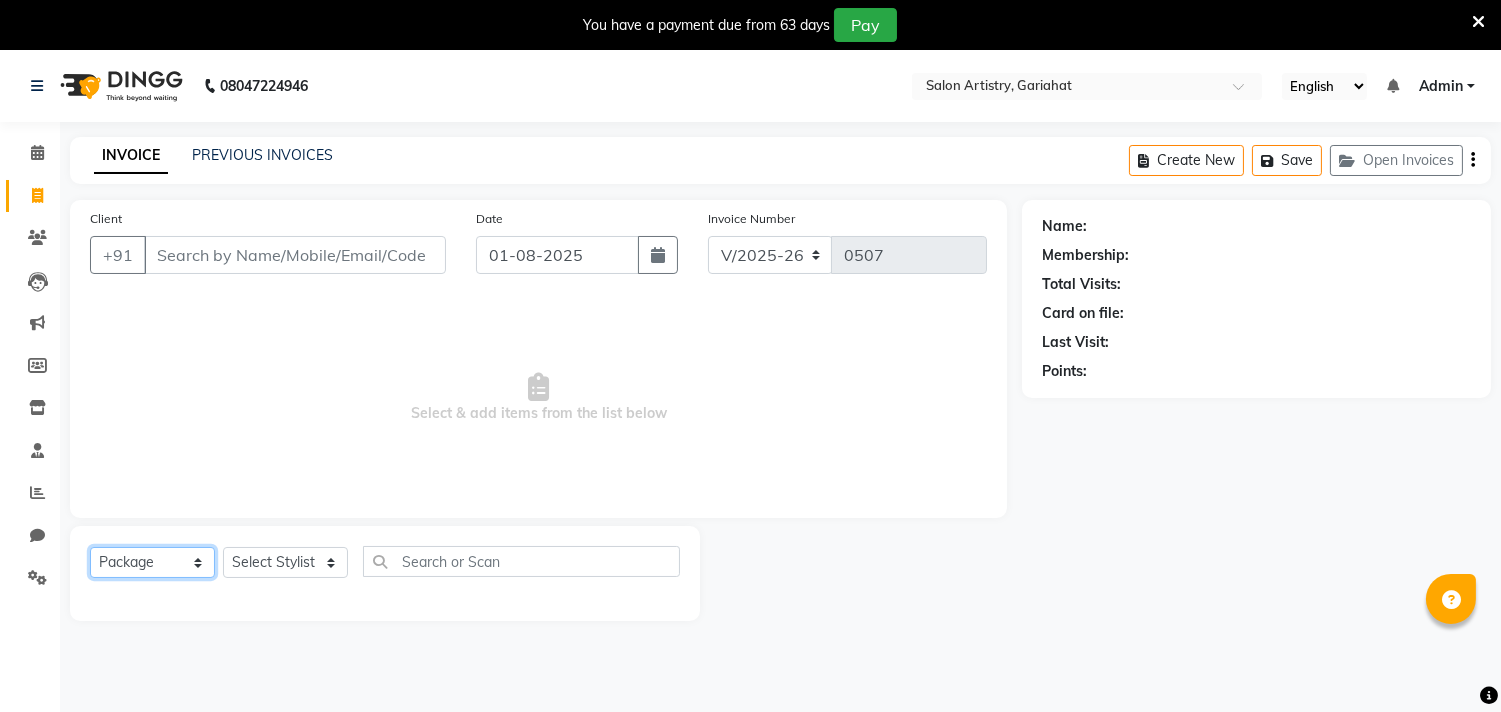 click on "Select  Service  Product  Membership  Package Voucher Prepaid Gift Card" 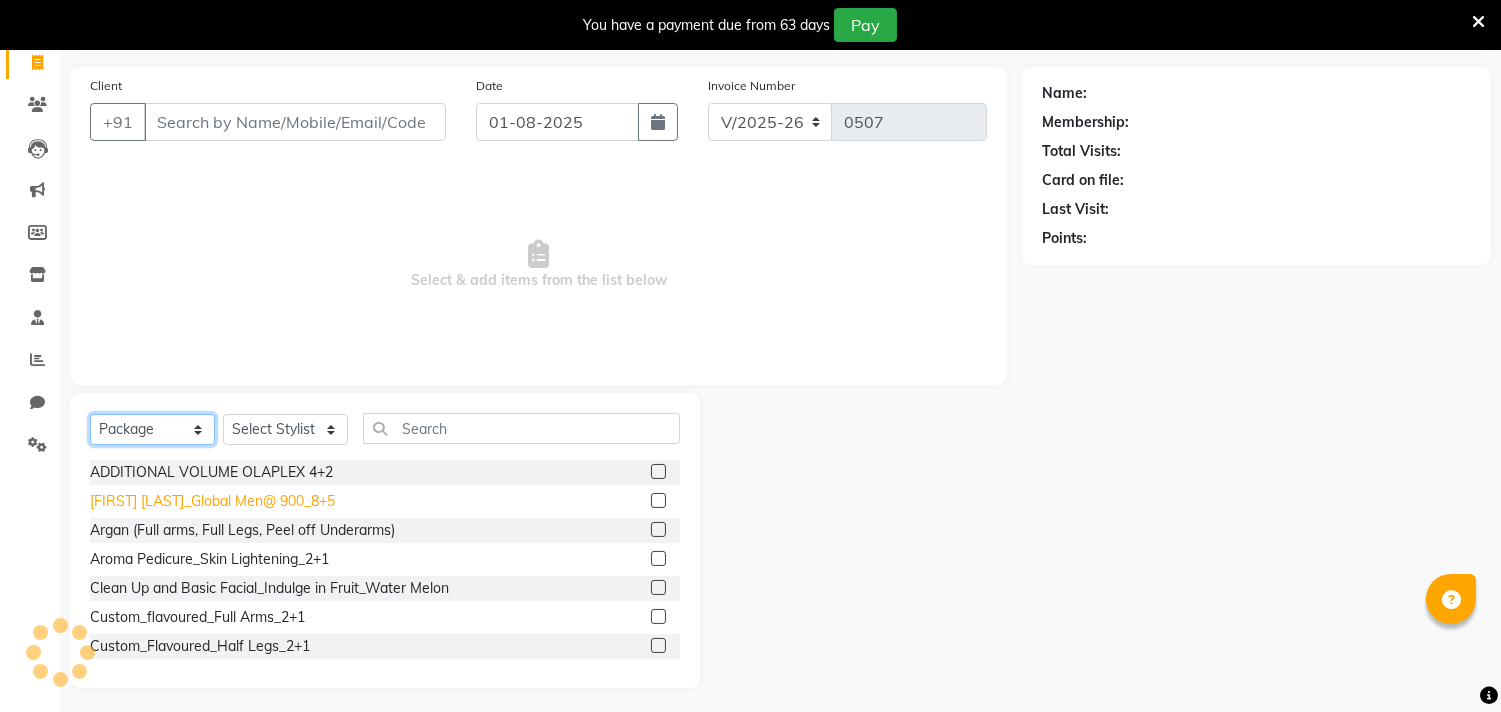 scroll, scrollTop: 138, scrollLeft: 0, axis: vertical 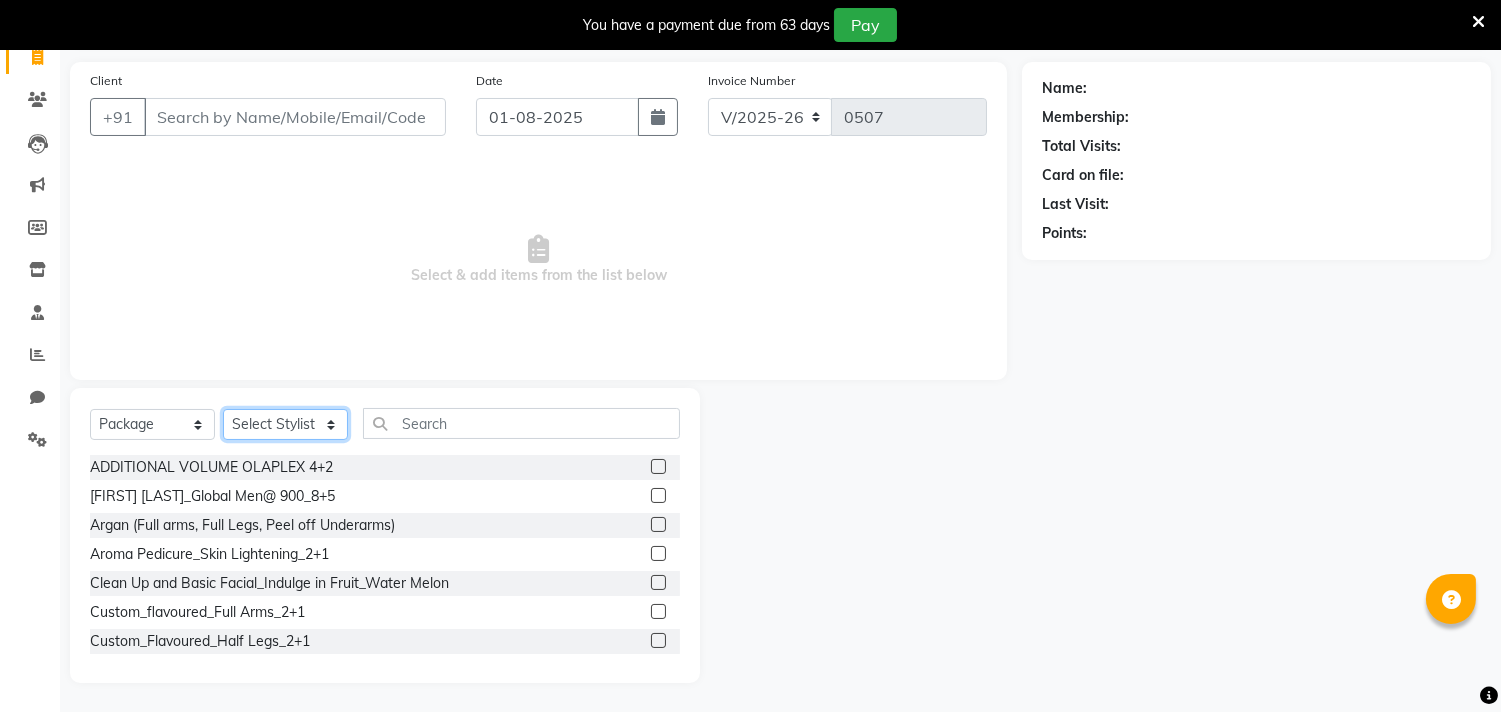 click on "Select Stylist ADITYA SAHA Debolina  IQBAL AHEMED Irshad Khan Puja Debnath Ram Singh REKHA Rikki Das Rinku Pradhan RONY Sampa Maity SIMMI TAPASHI  Vikky Shaw" 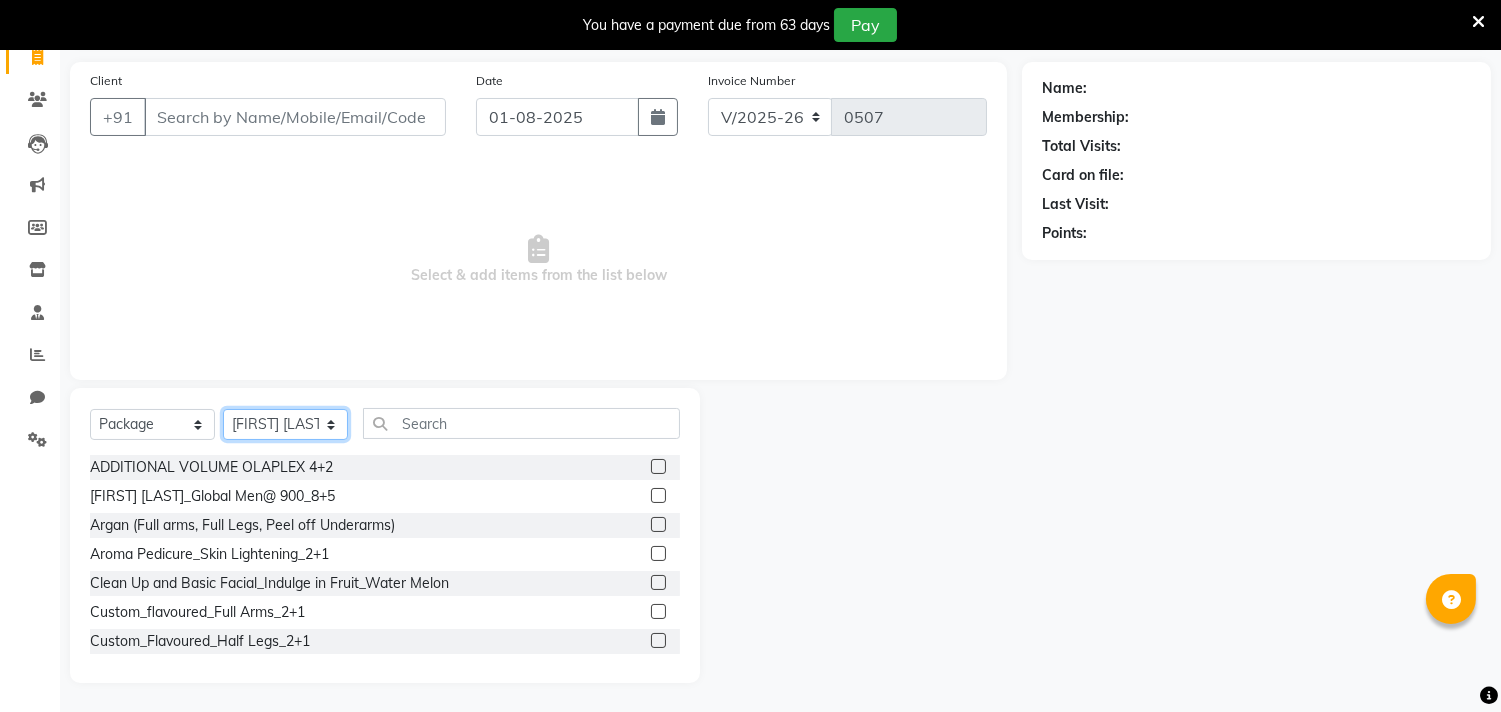 click on "Select Stylist ADITYA SAHA Debolina  IQBAL AHEMED Irshad Khan Puja Debnath Ram Singh REKHA Rikki Das Rinku Pradhan RONY Sampa Maity SIMMI TAPASHI  Vikky Shaw" 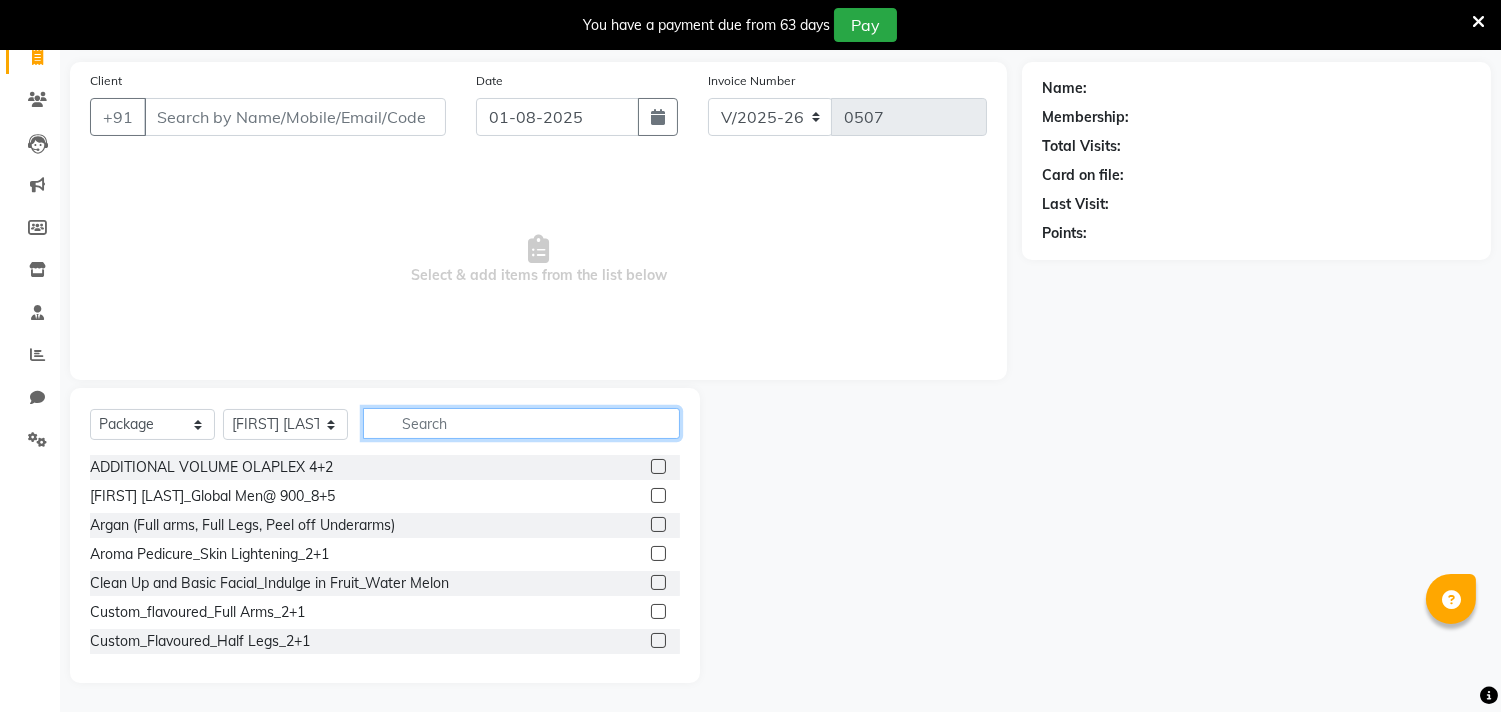 click 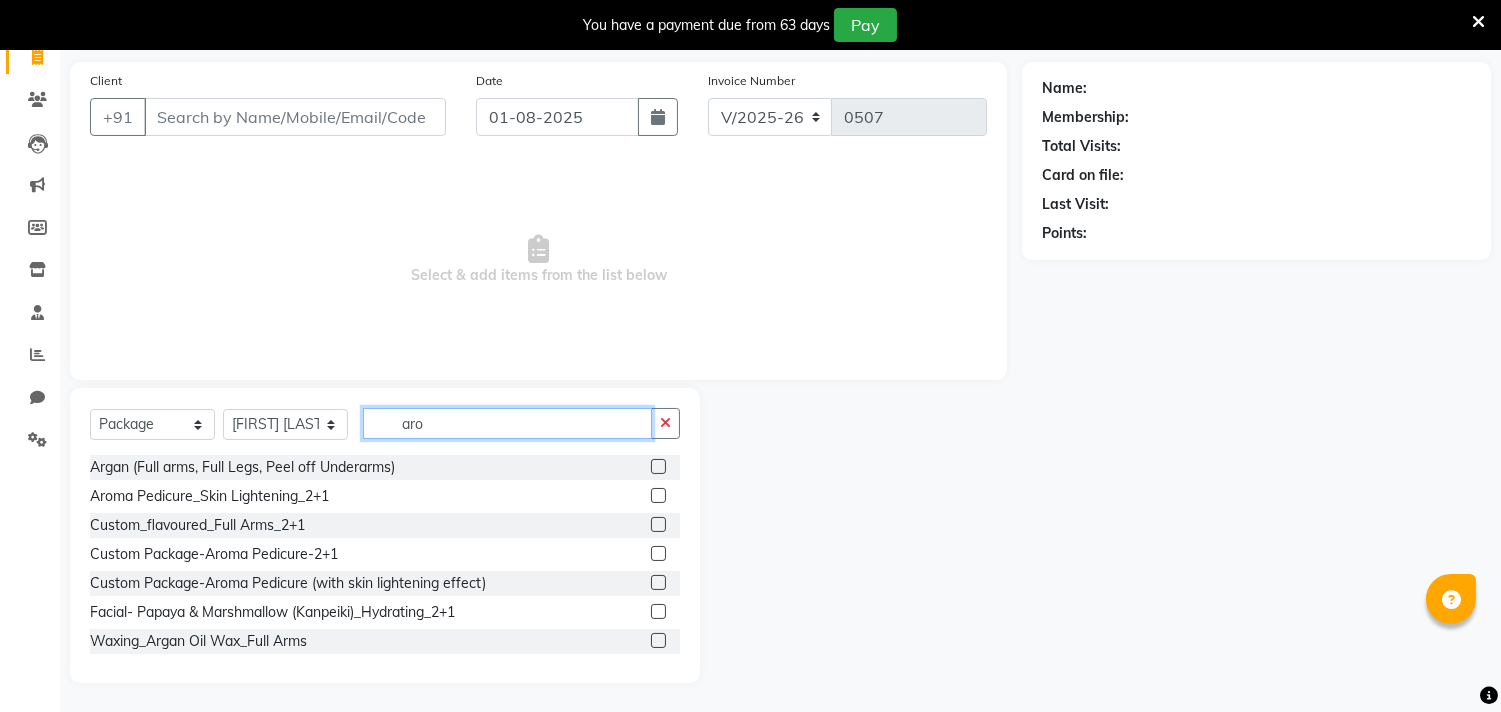 scroll, scrollTop: 50, scrollLeft: 0, axis: vertical 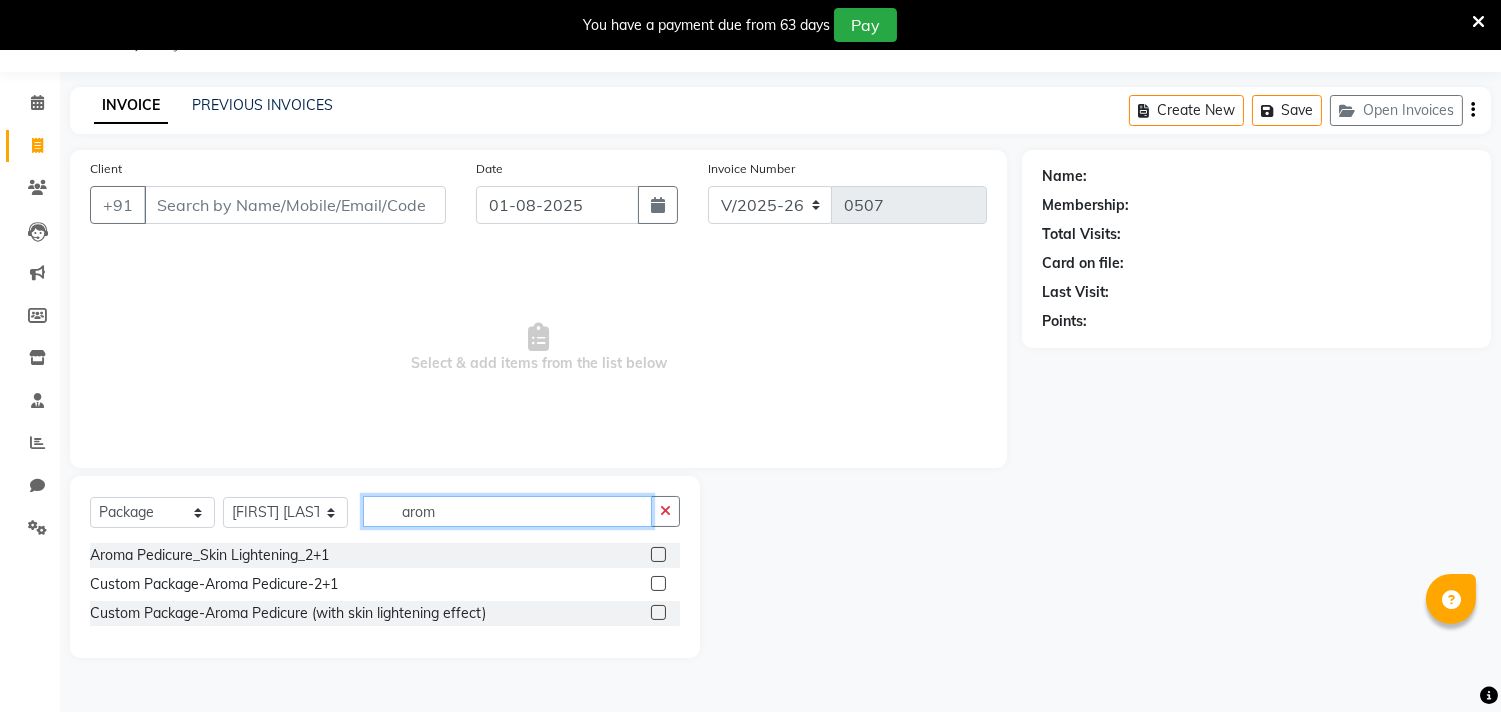 type on "arom" 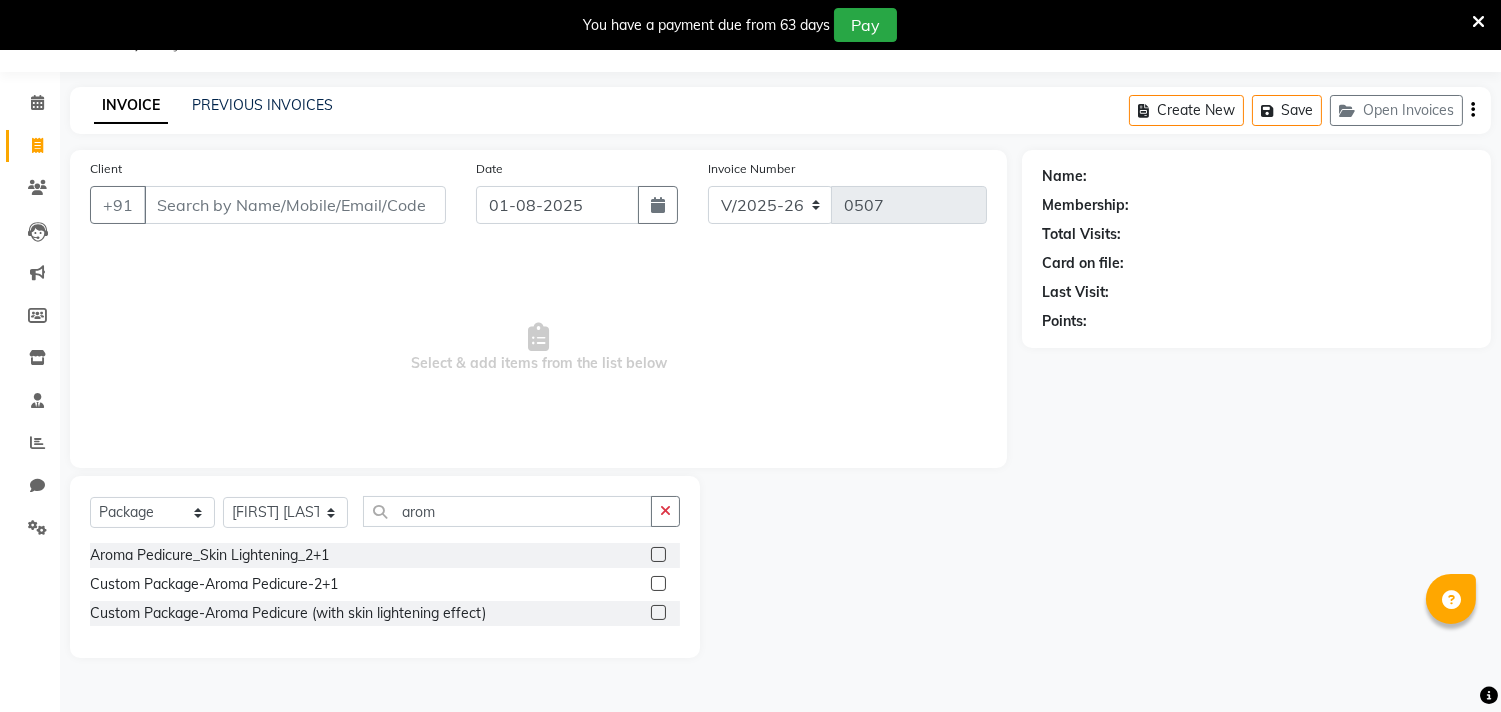 click 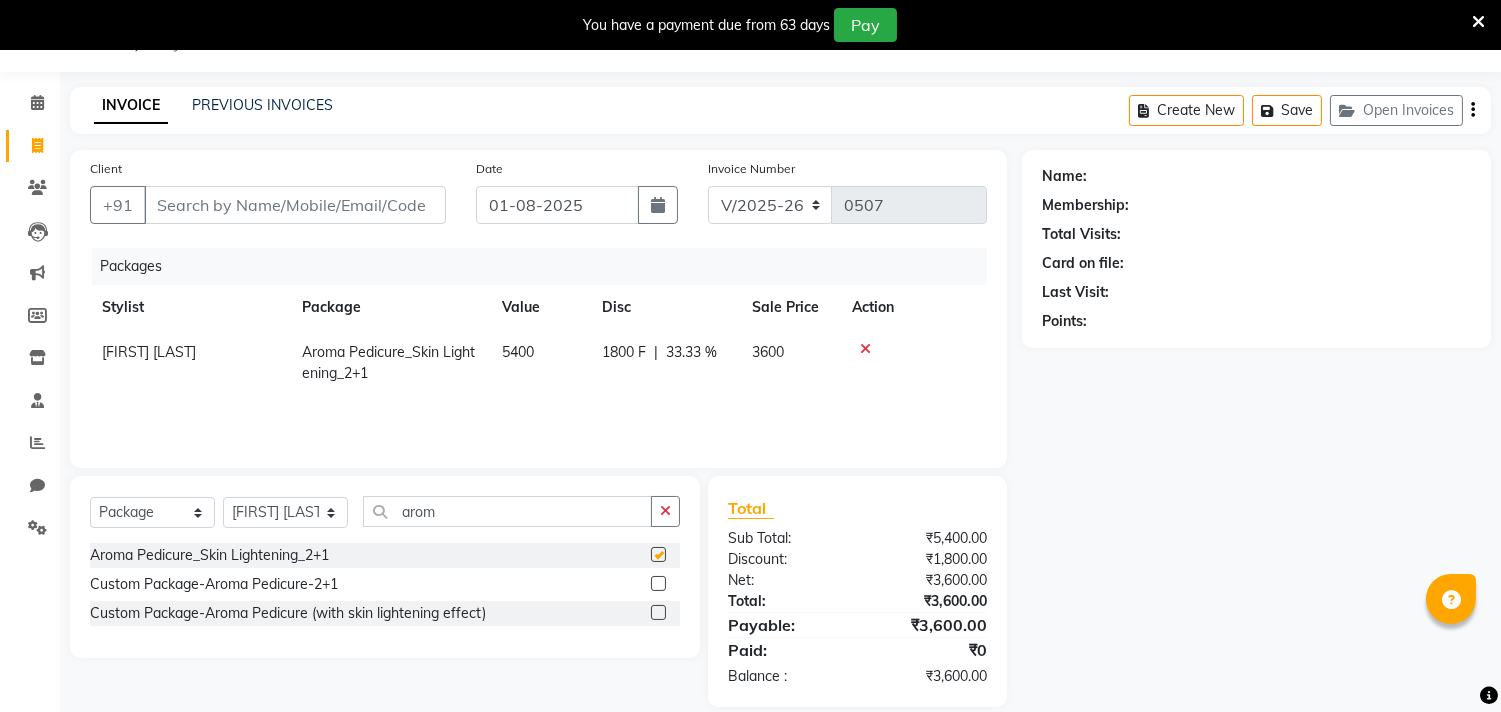 checkbox on "false" 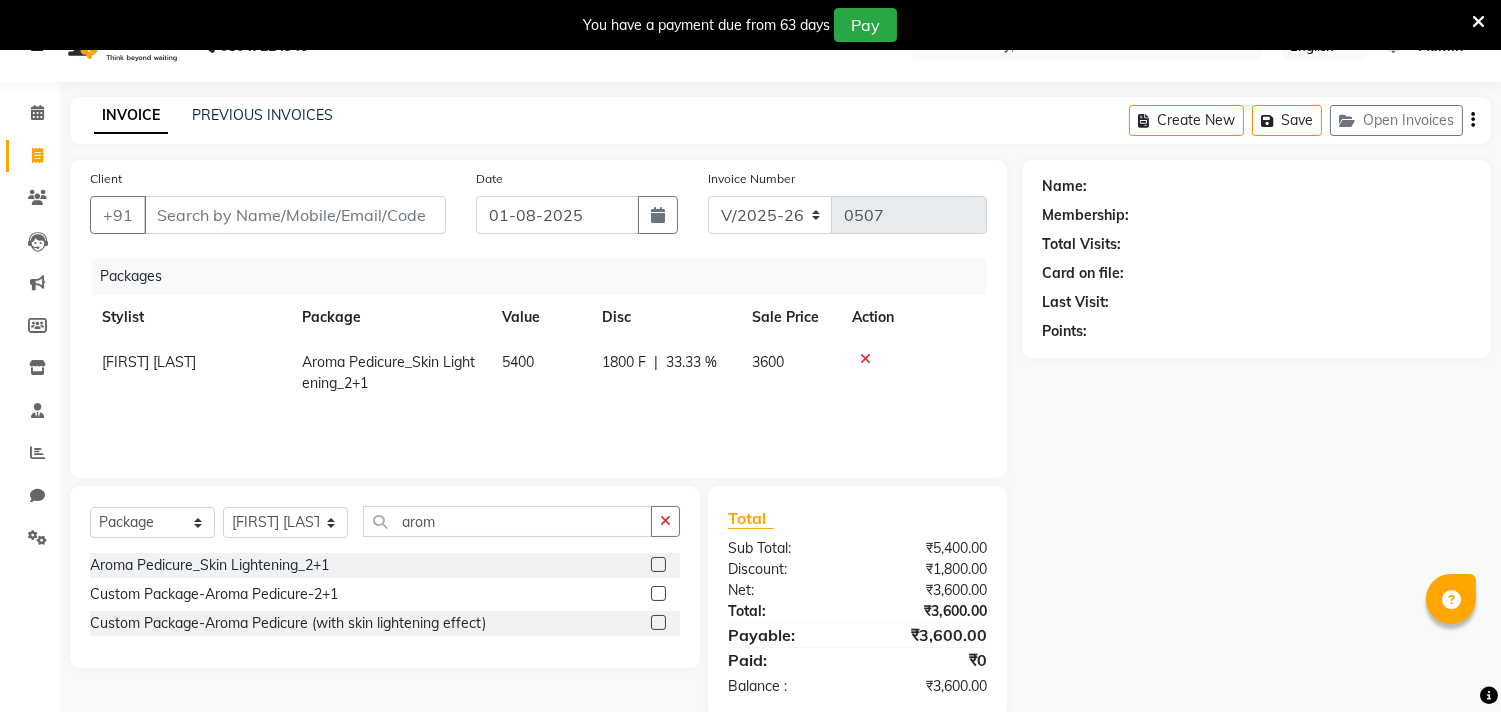 scroll, scrollTop: 0, scrollLeft: 0, axis: both 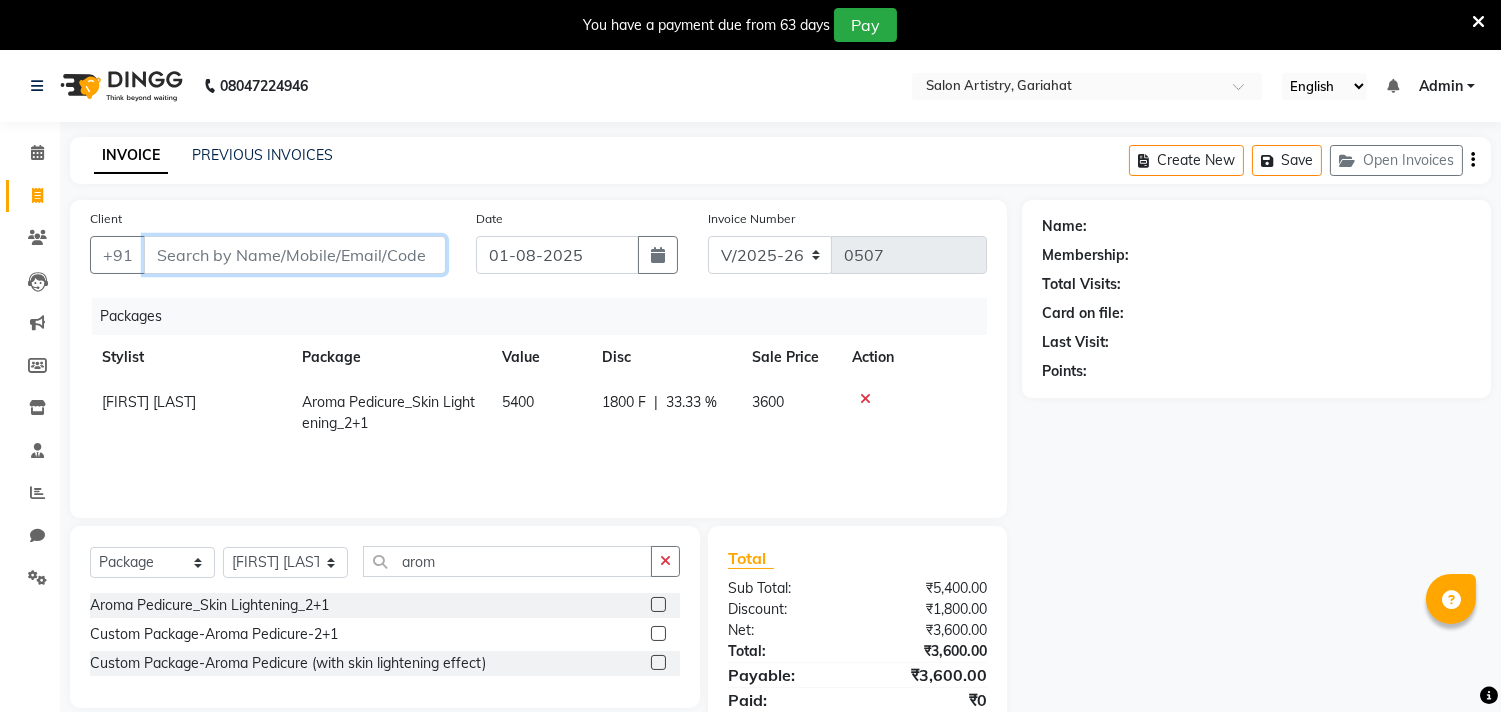 click on "Client" at bounding box center (295, 255) 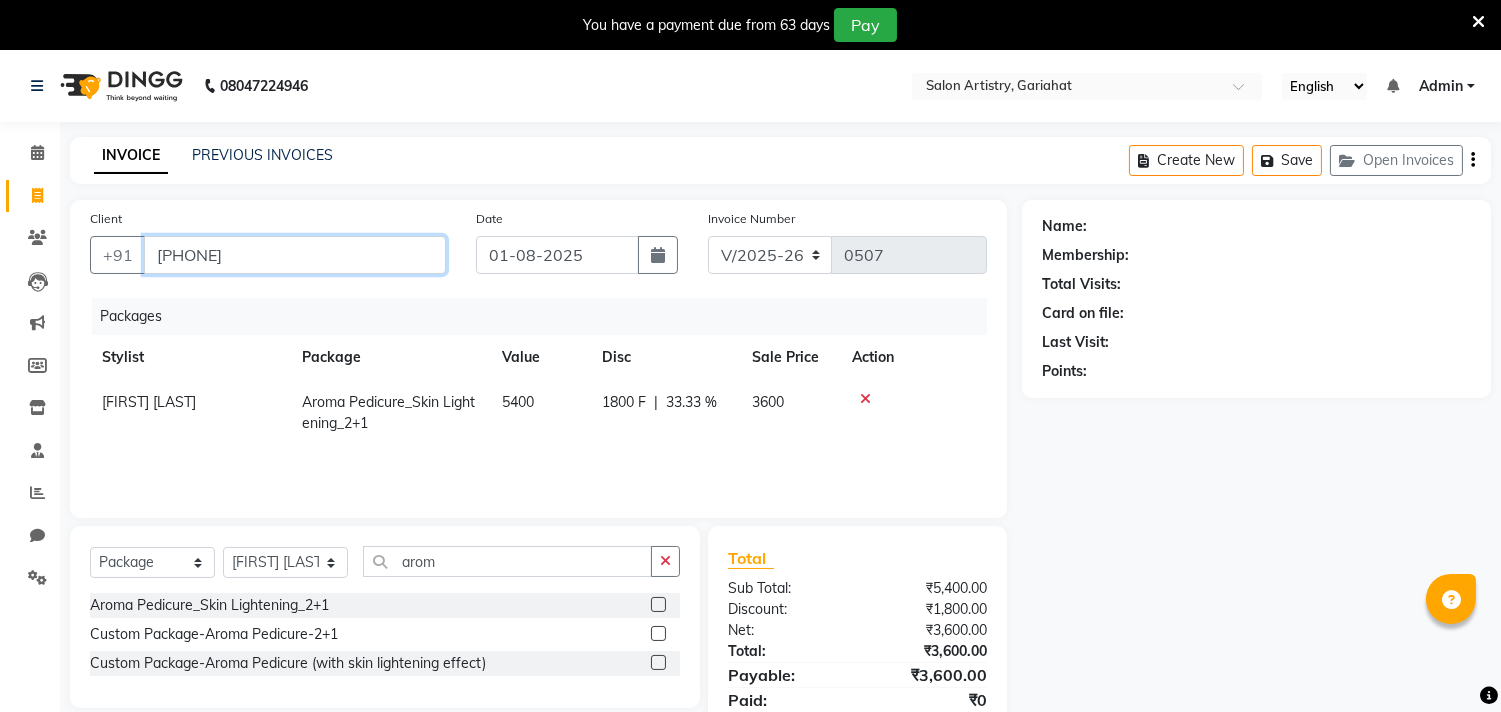 type on "9836872204" 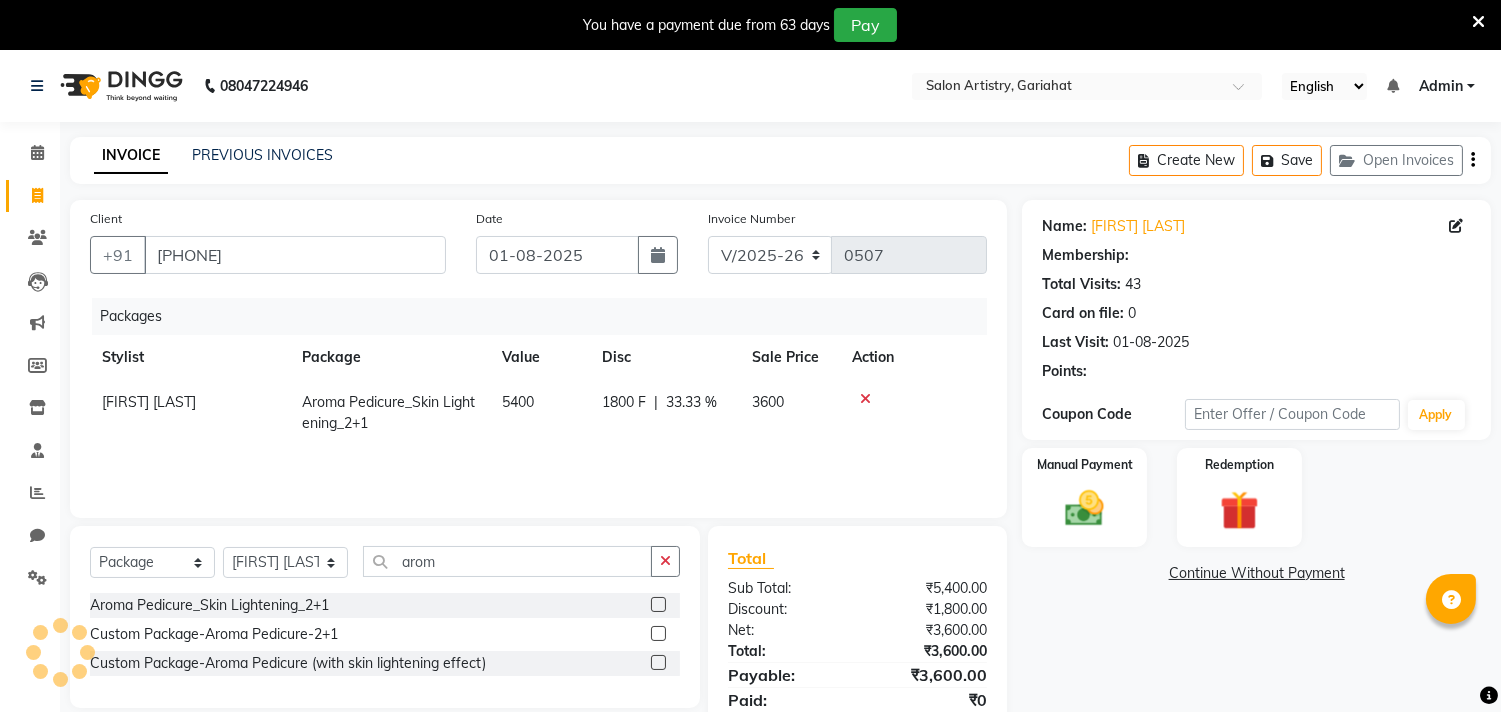 select on "1: Object" 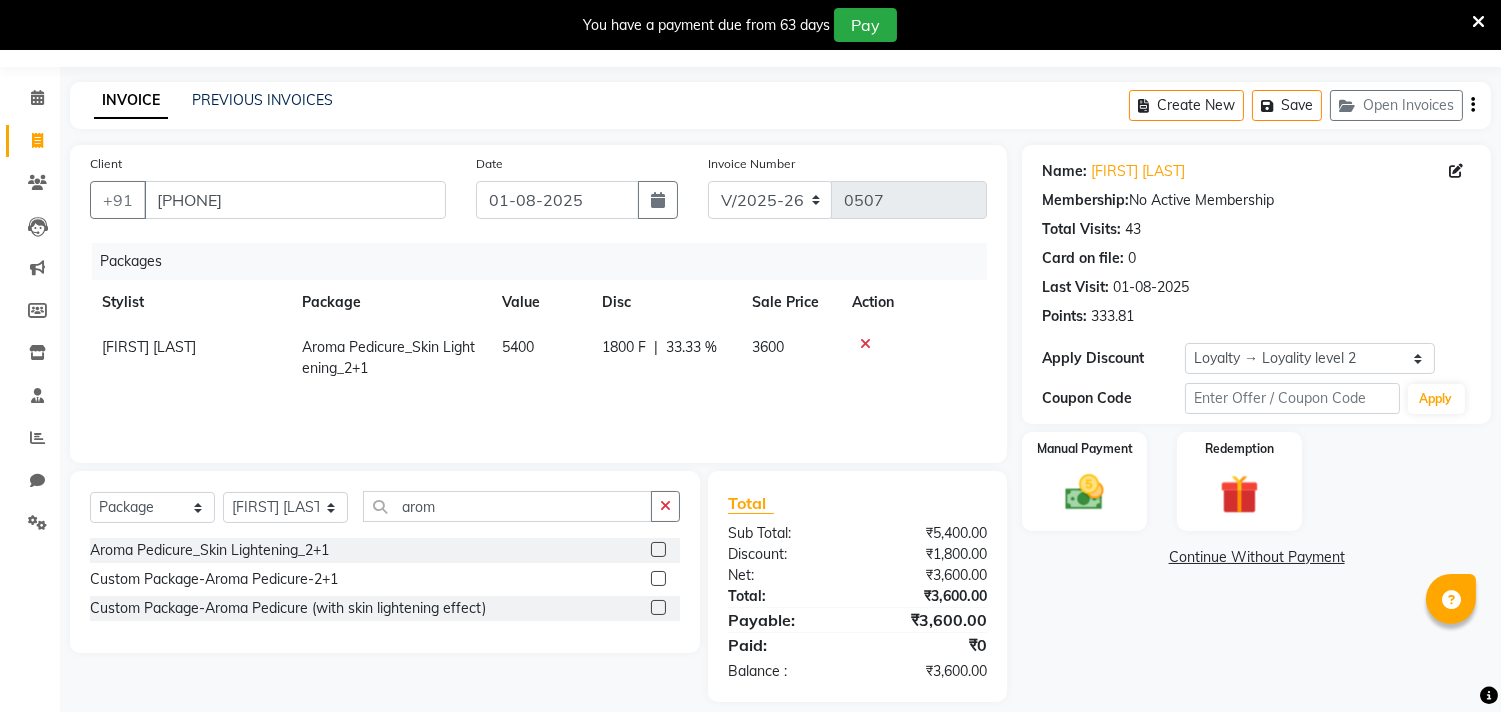 scroll, scrollTop: 75, scrollLeft: 0, axis: vertical 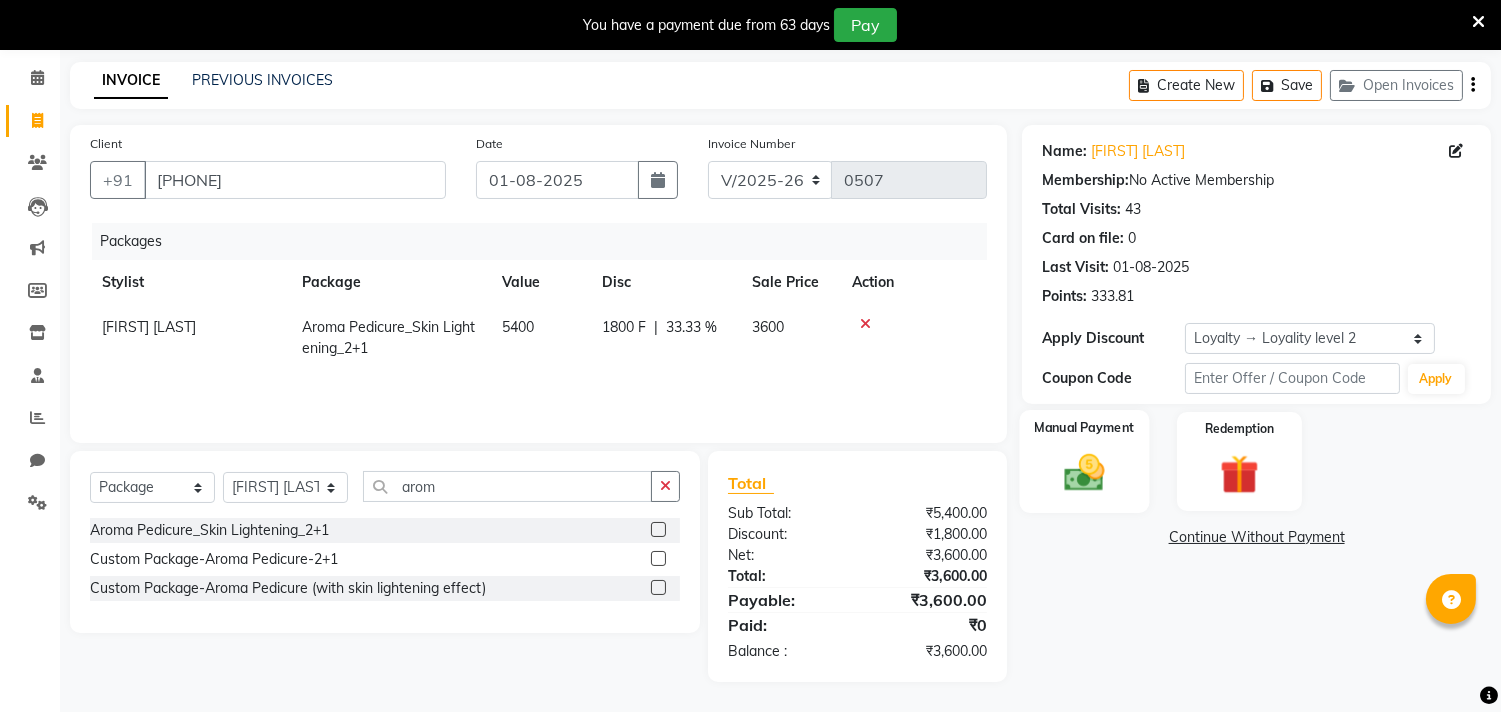 click on "Manual Payment" 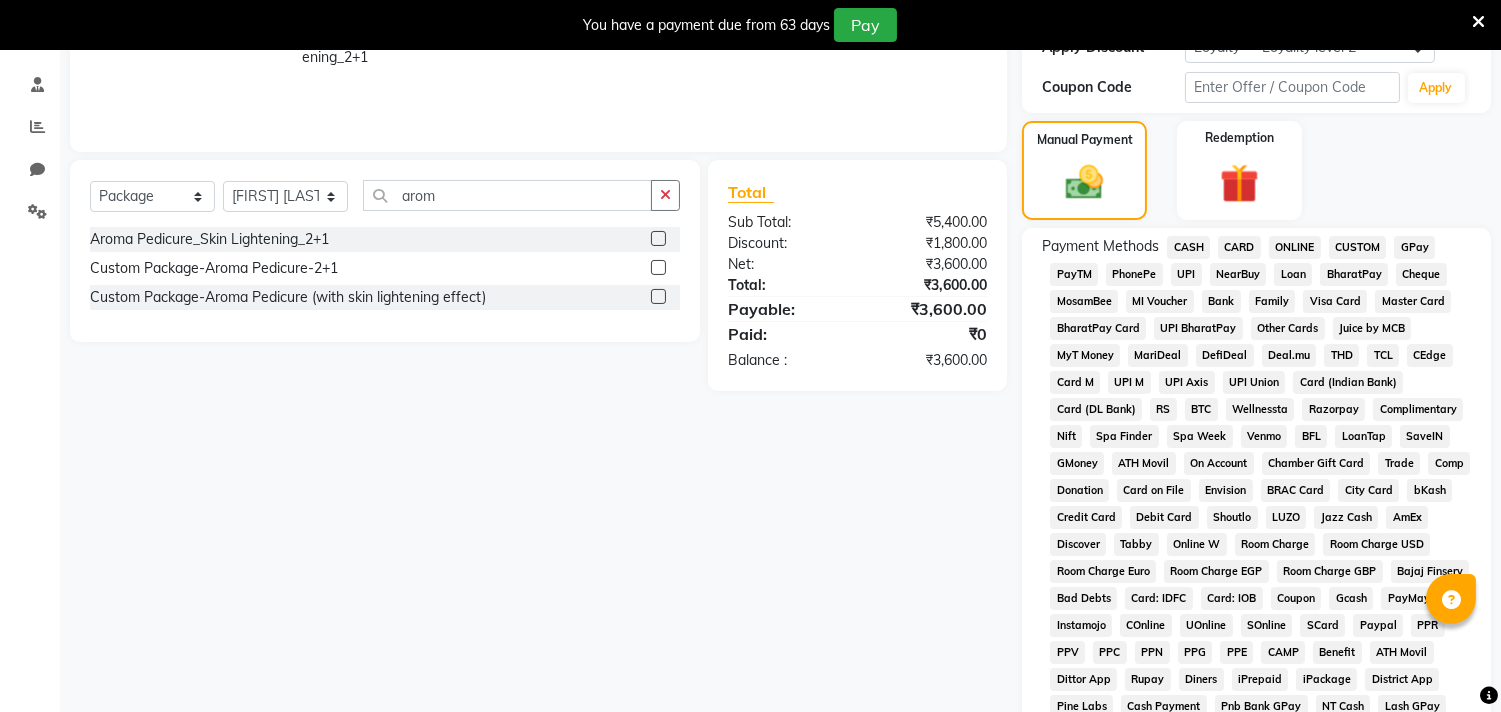 click on "GPay" 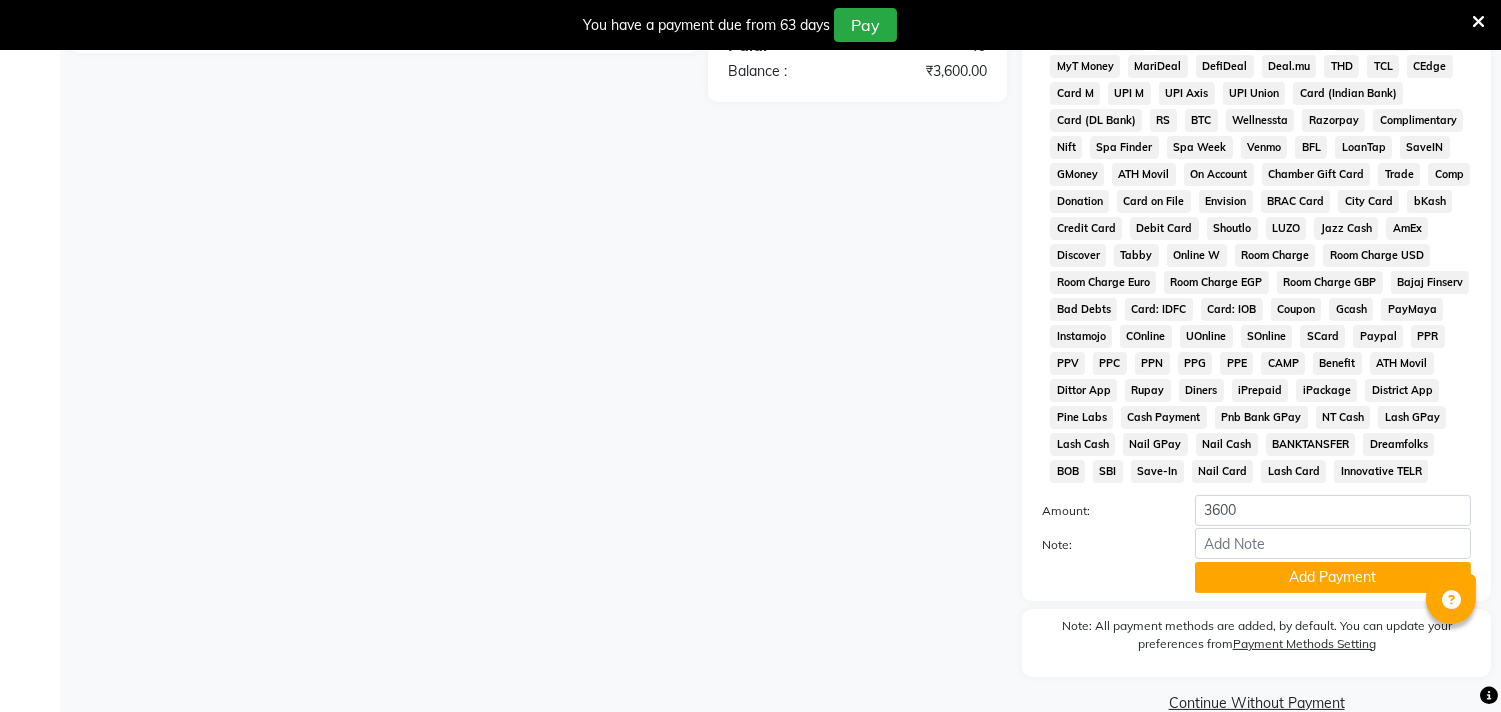 scroll, scrollTop: 695, scrollLeft: 0, axis: vertical 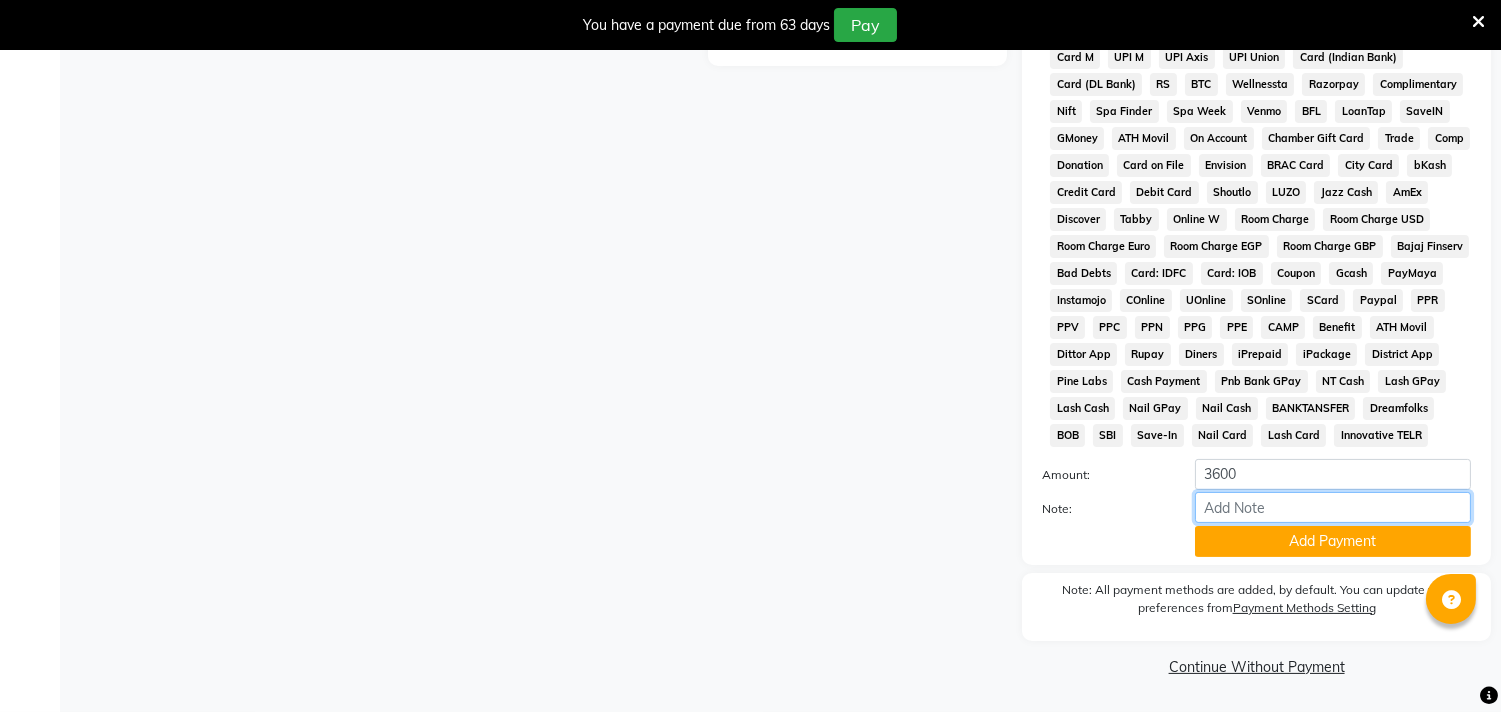 click on "Note:" at bounding box center (1333, 507) 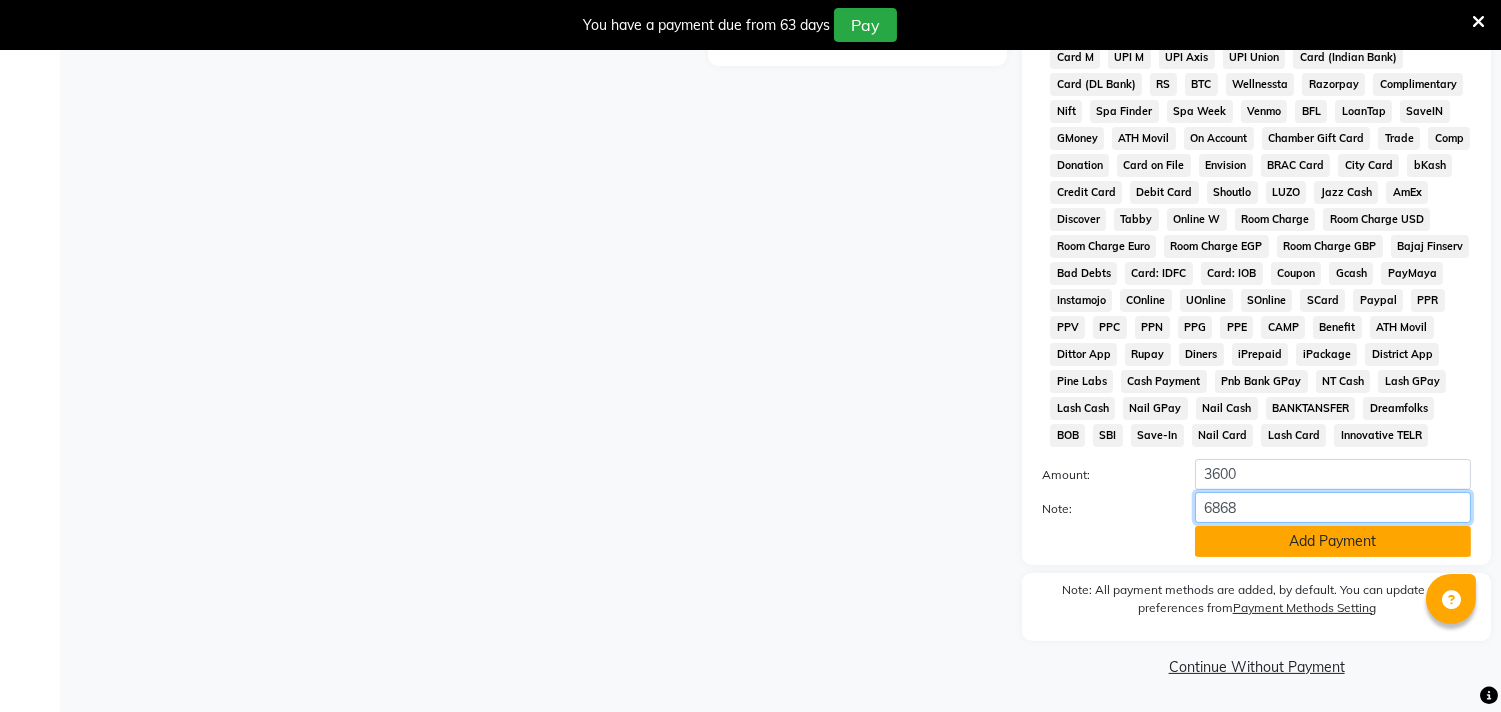 type on "6868" 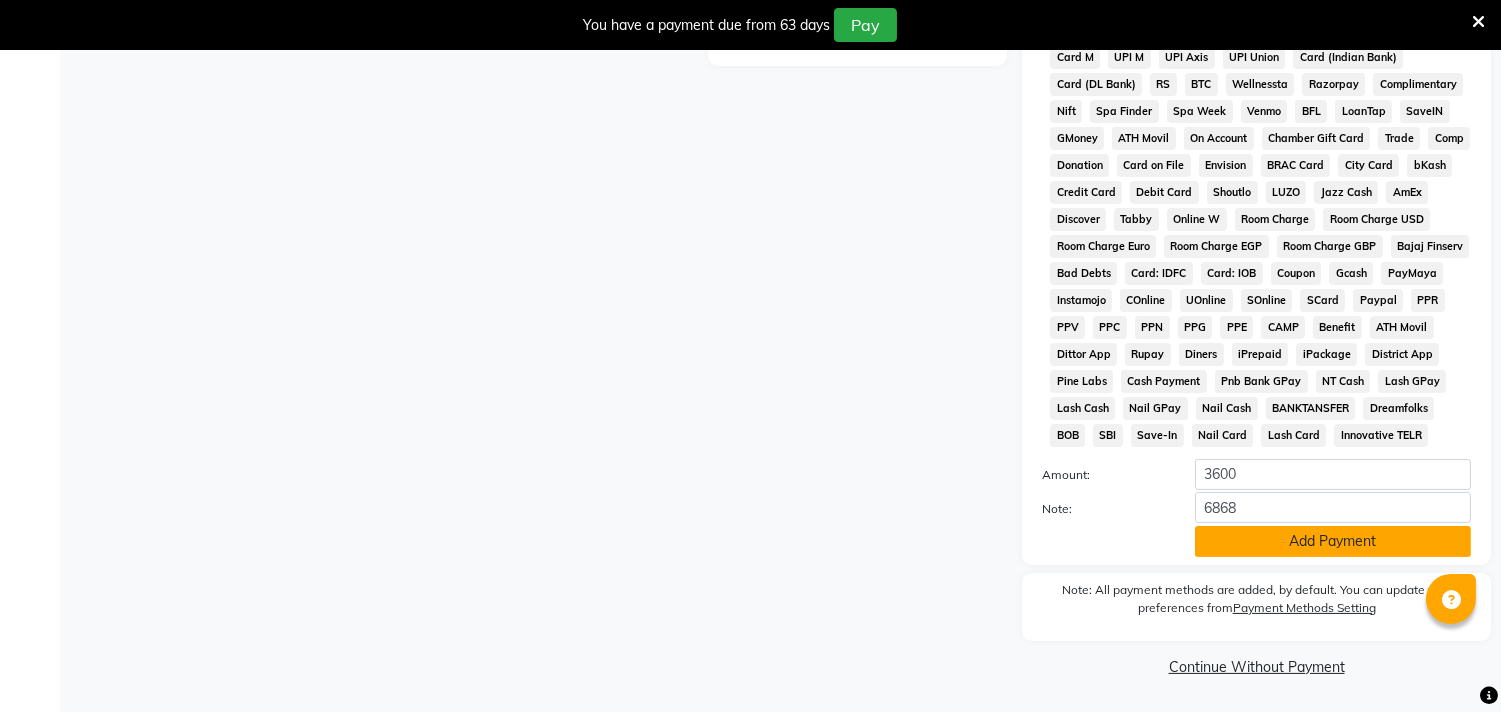 click on "Add Payment" 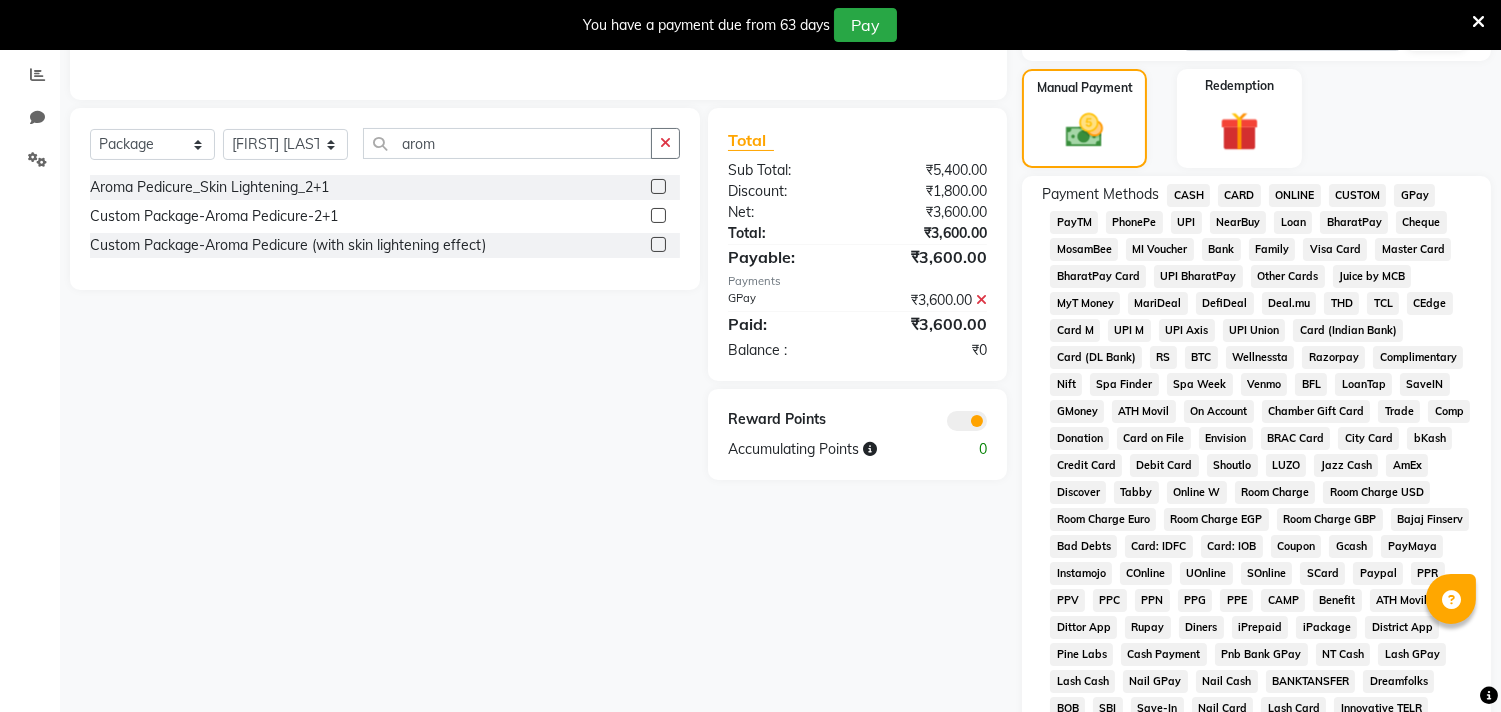 scroll, scrollTop: 695, scrollLeft: 0, axis: vertical 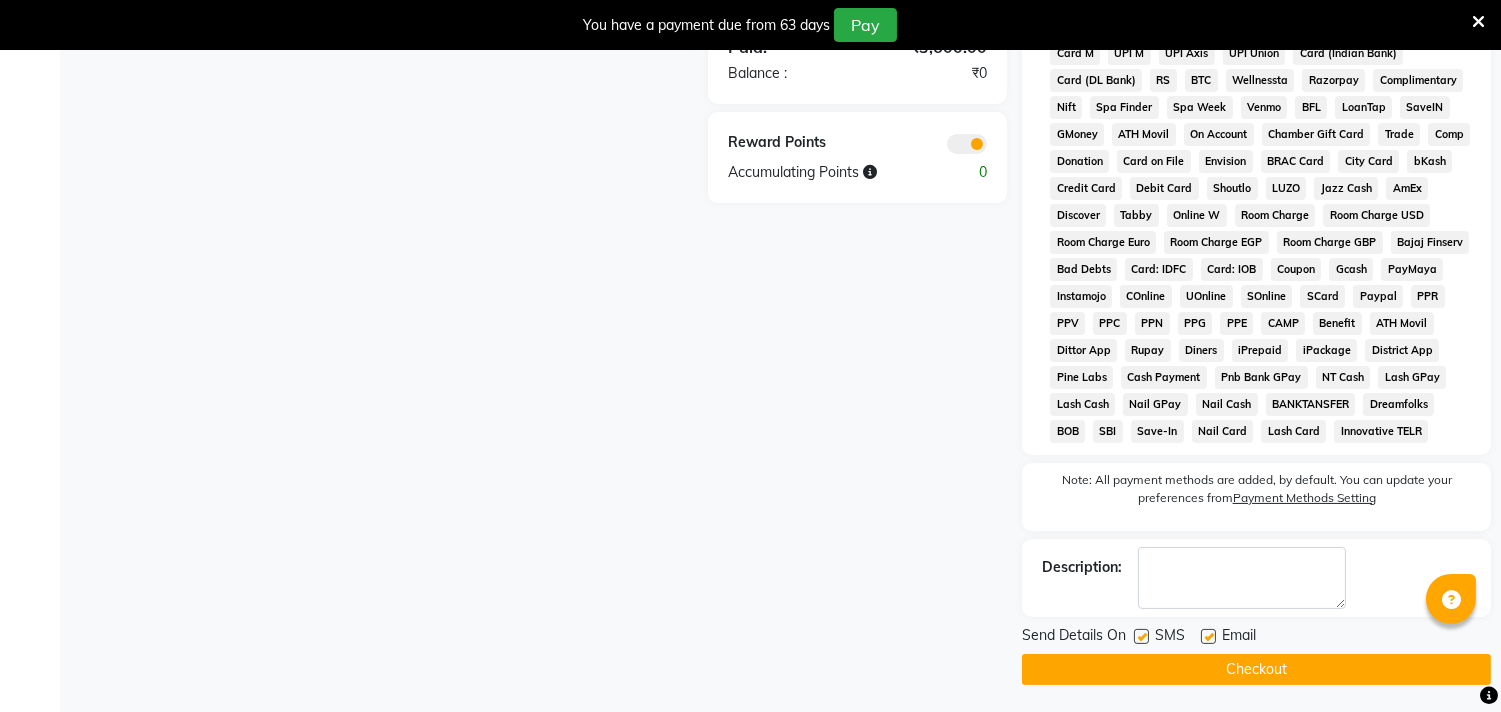 click on "Checkout" 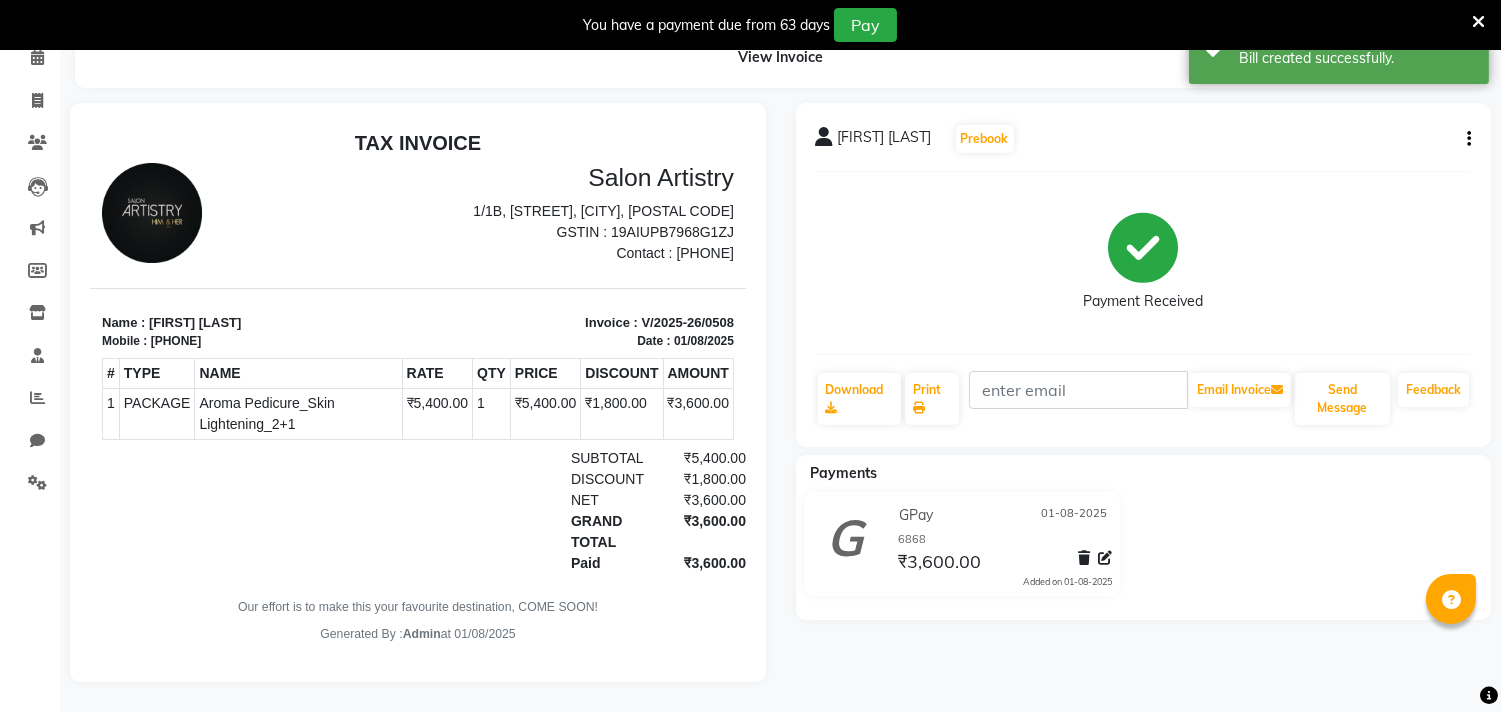 scroll, scrollTop: 0, scrollLeft: 0, axis: both 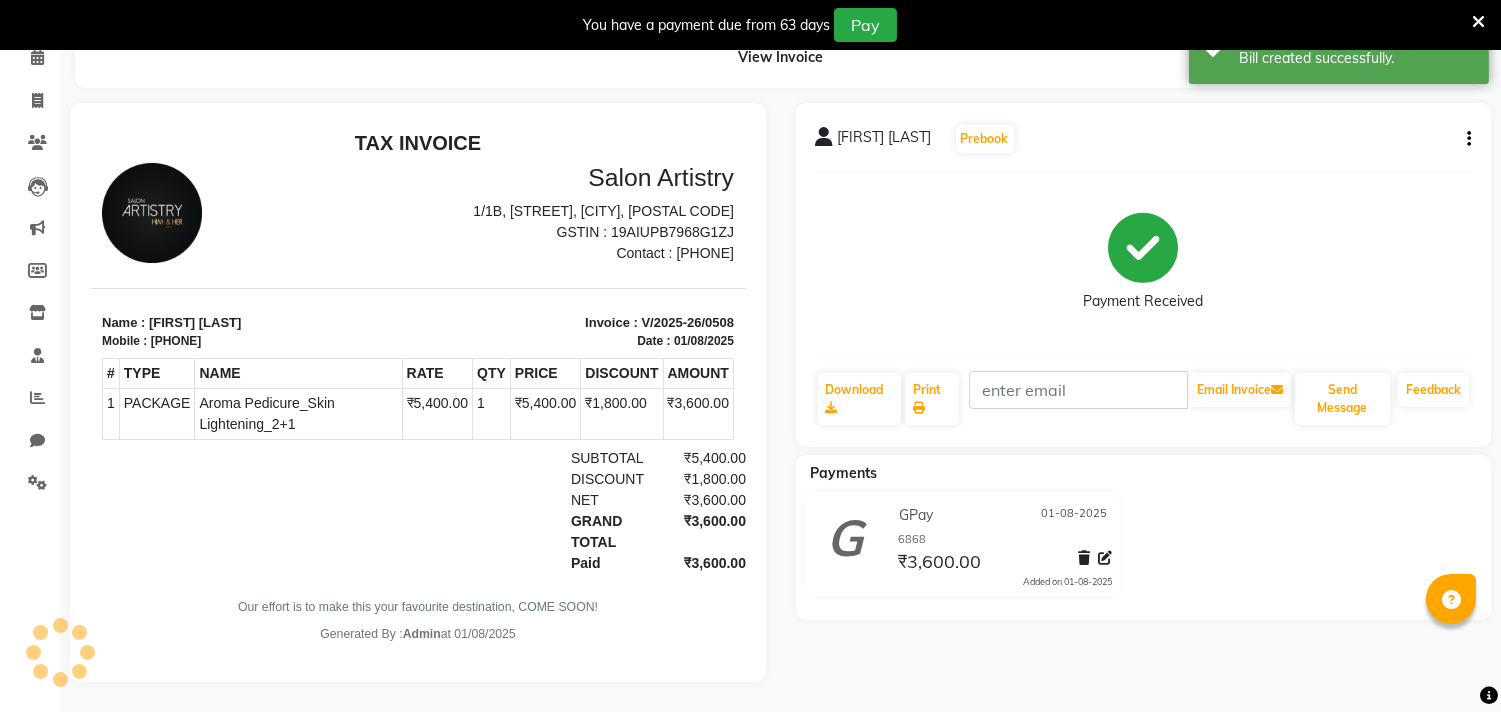 click at bounding box center (1478, 22) 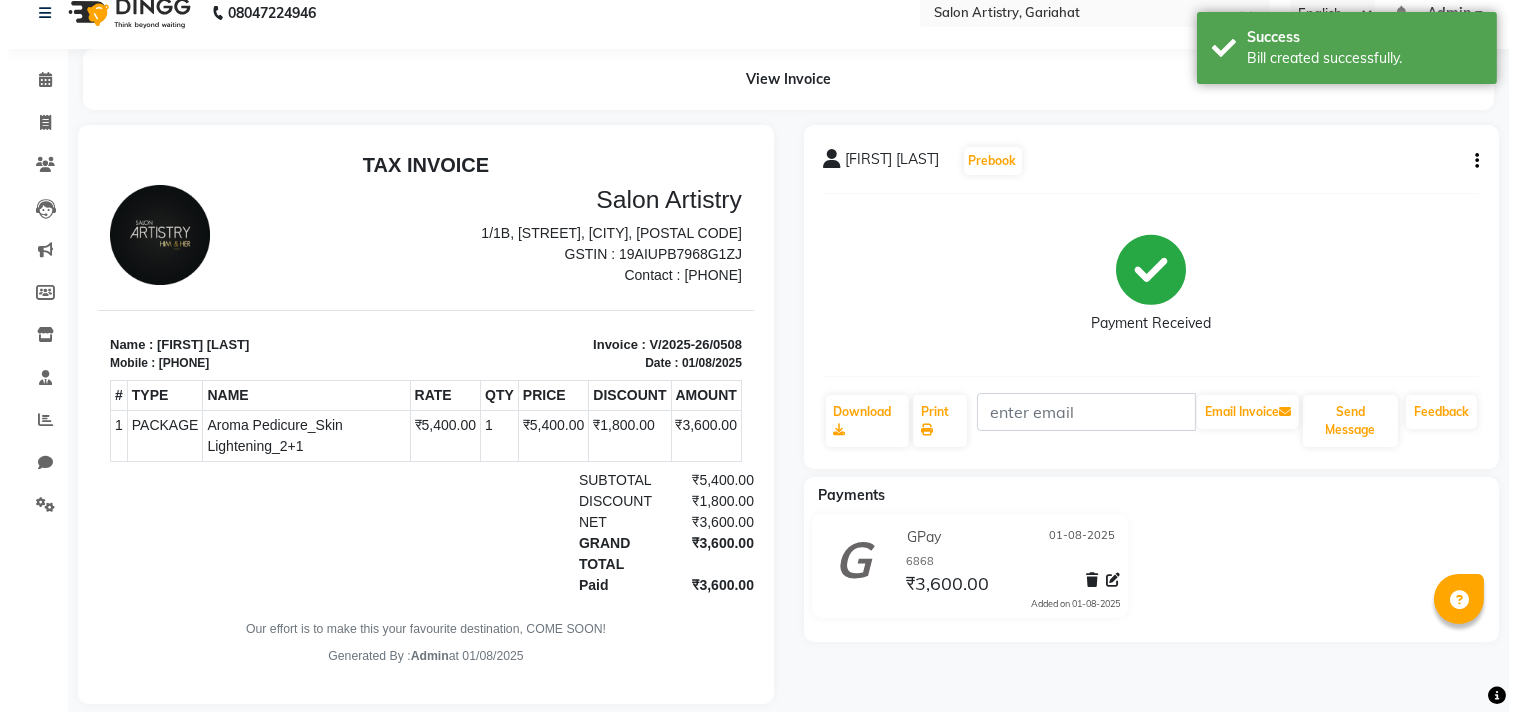 scroll, scrollTop: 0, scrollLeft: 0, axis: both 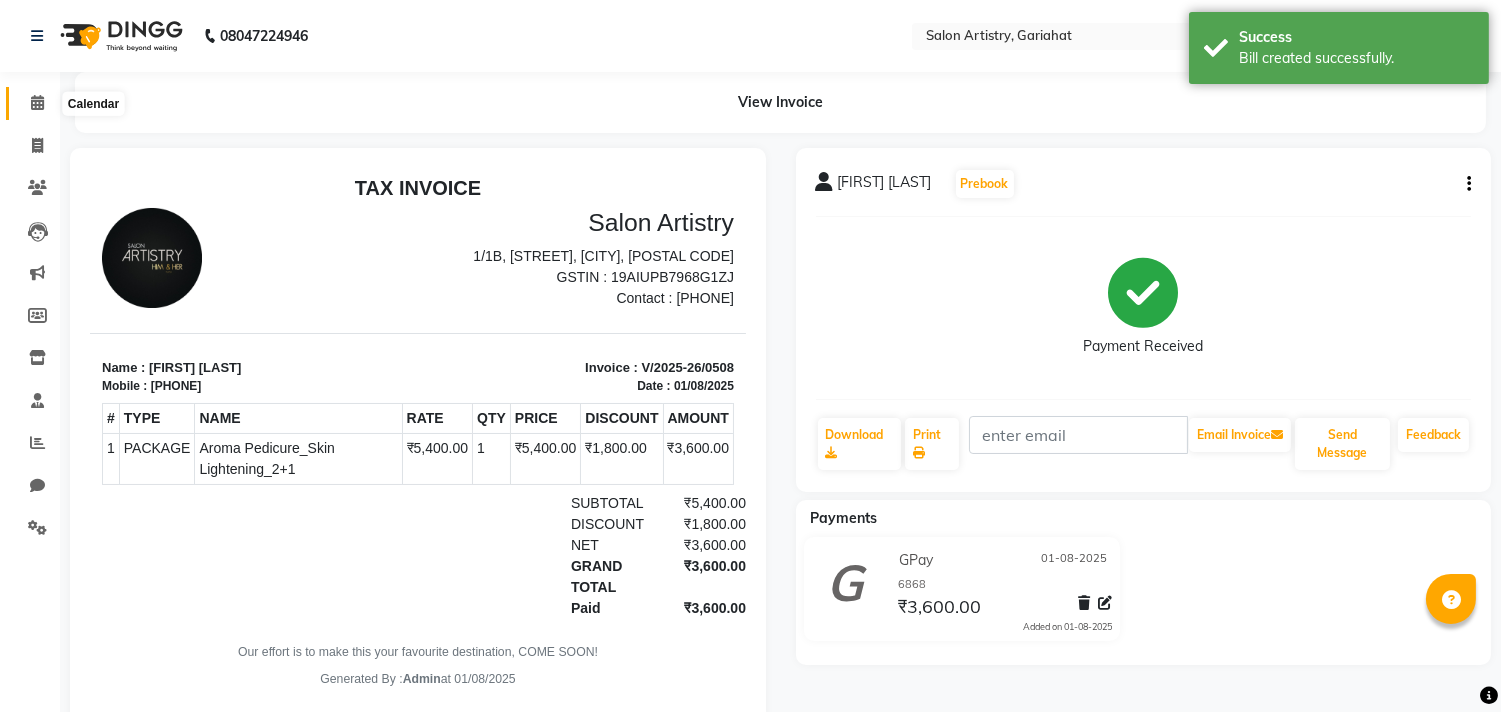click 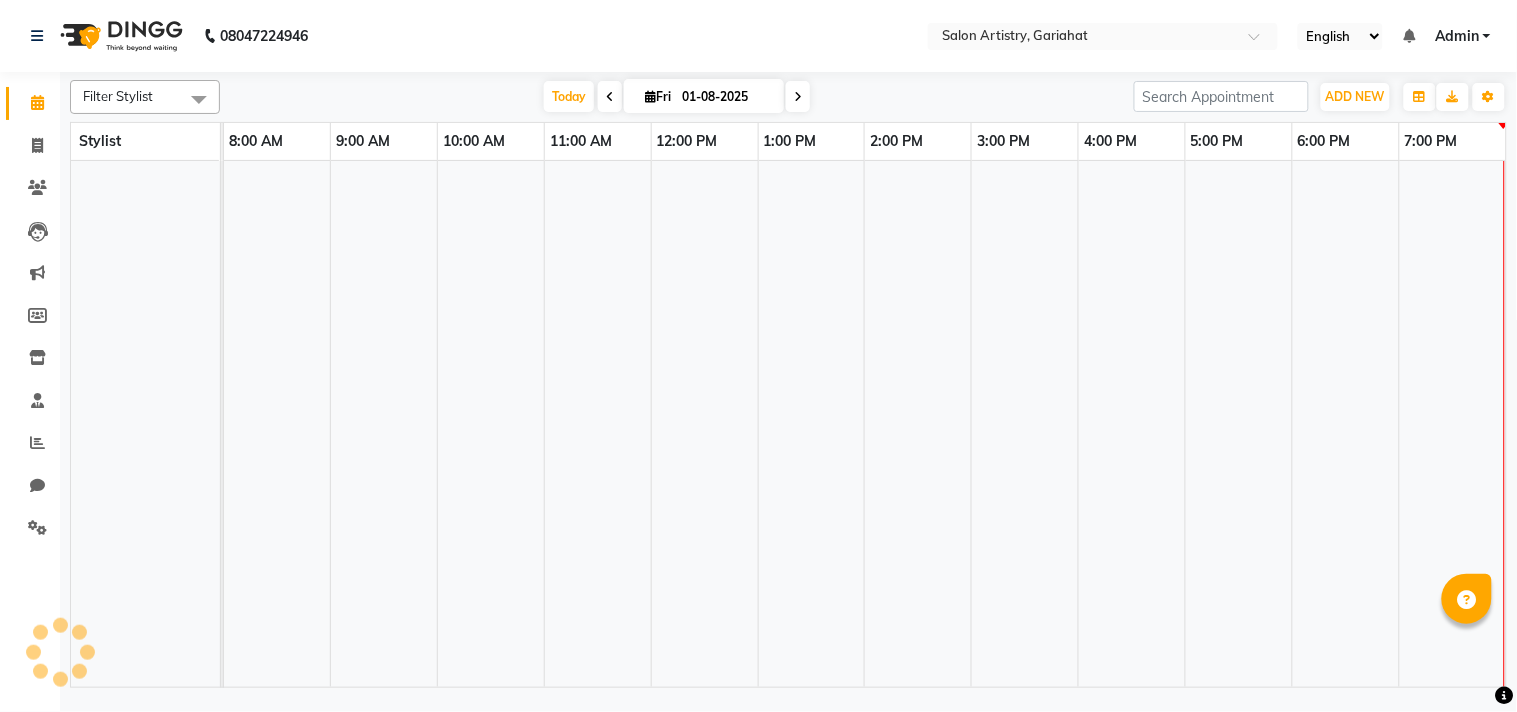 scroll, scrollTop: 0, scrollLeft: 0, axis: both 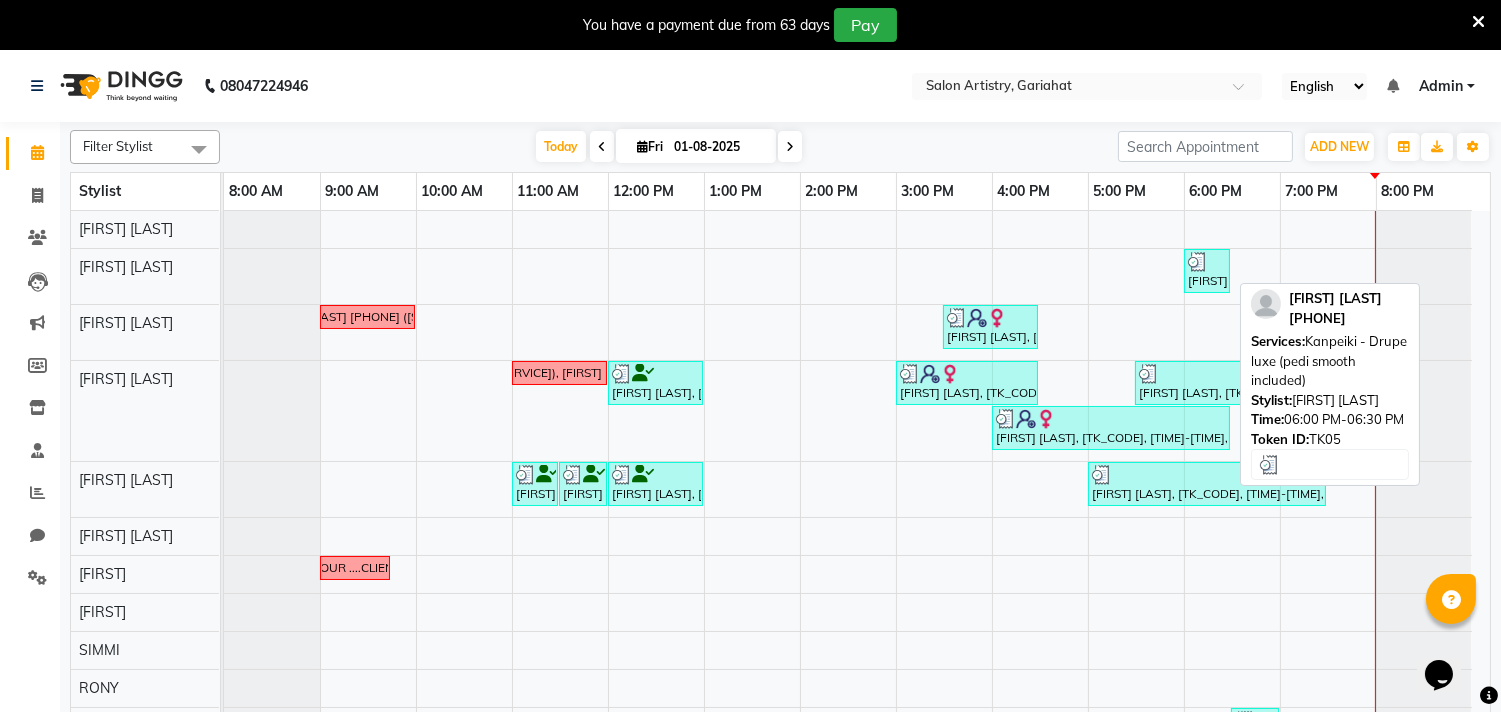 click at bounding box center (1207, 262) 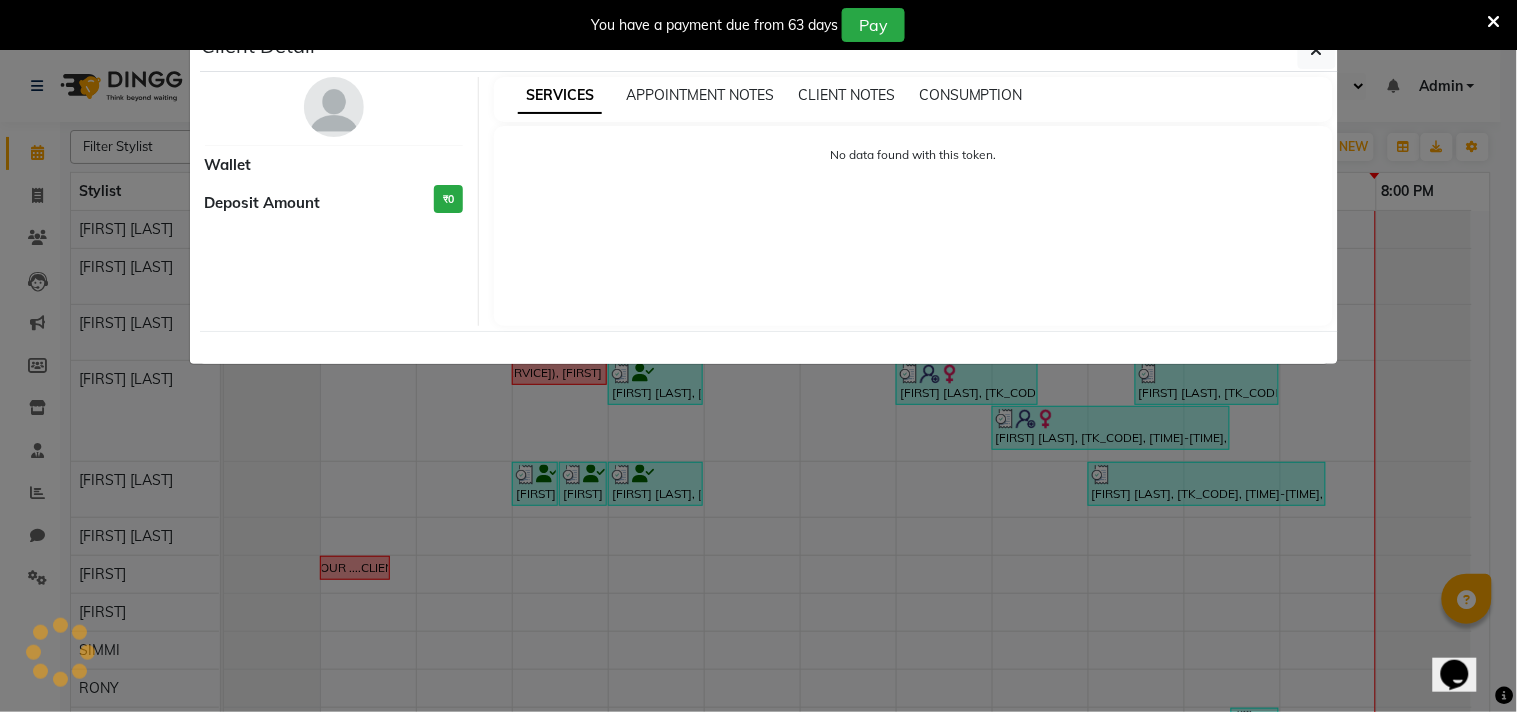 select on "3" 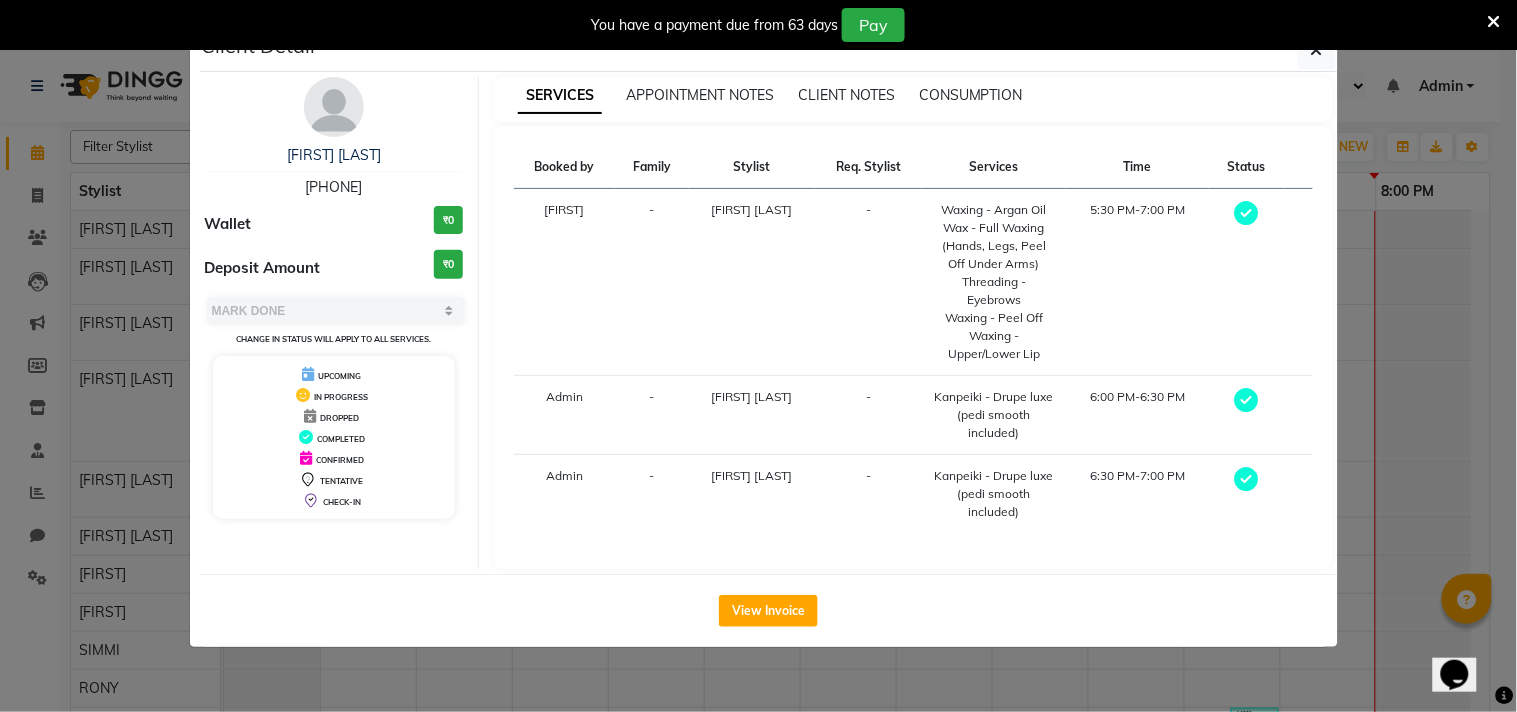 drag, startPoint x: 285, startPoint y: 184, endPoint x: 385, endPoint y: 197, distance: 100.84146 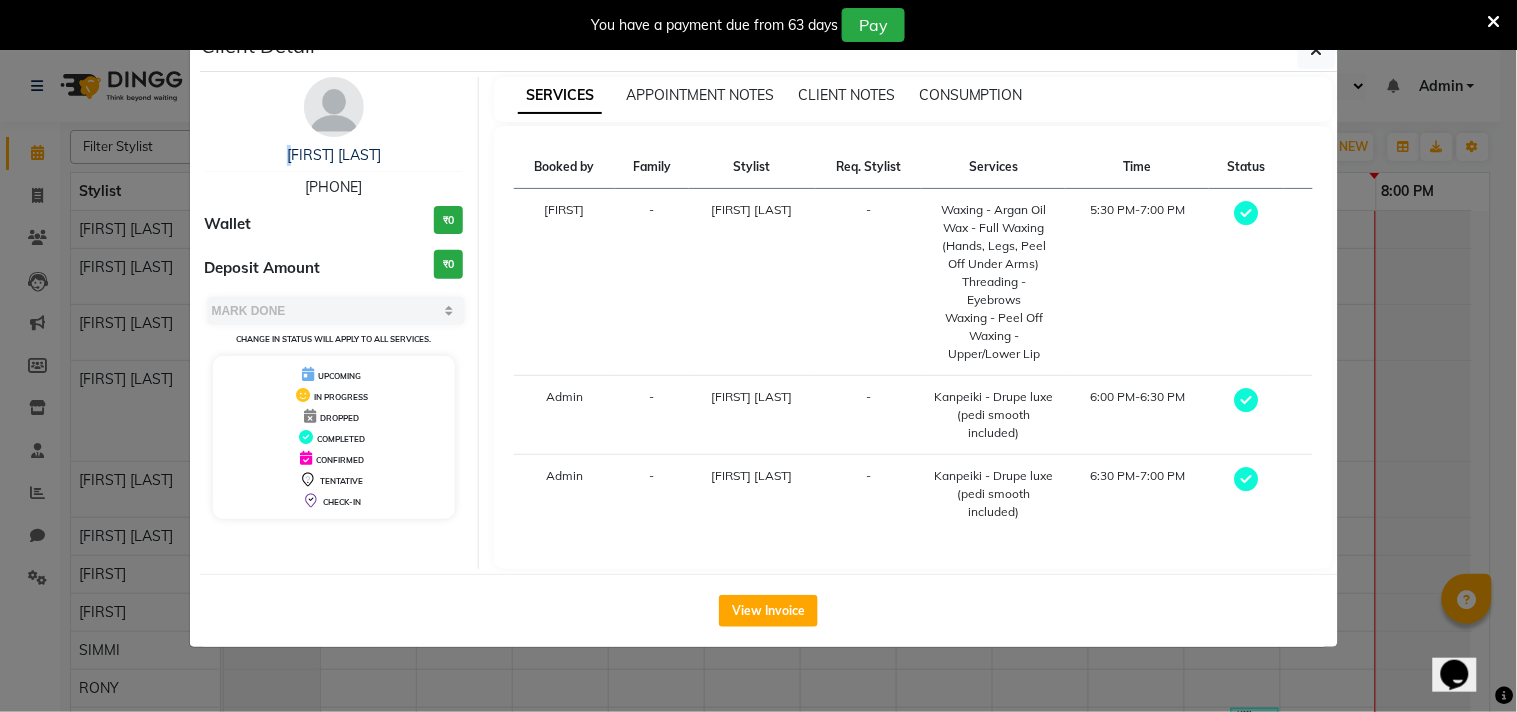 drag, startPoint x: 251, startPoint y: 154, endPoint x: 431, endPoint y: 168, distance: 180.54362 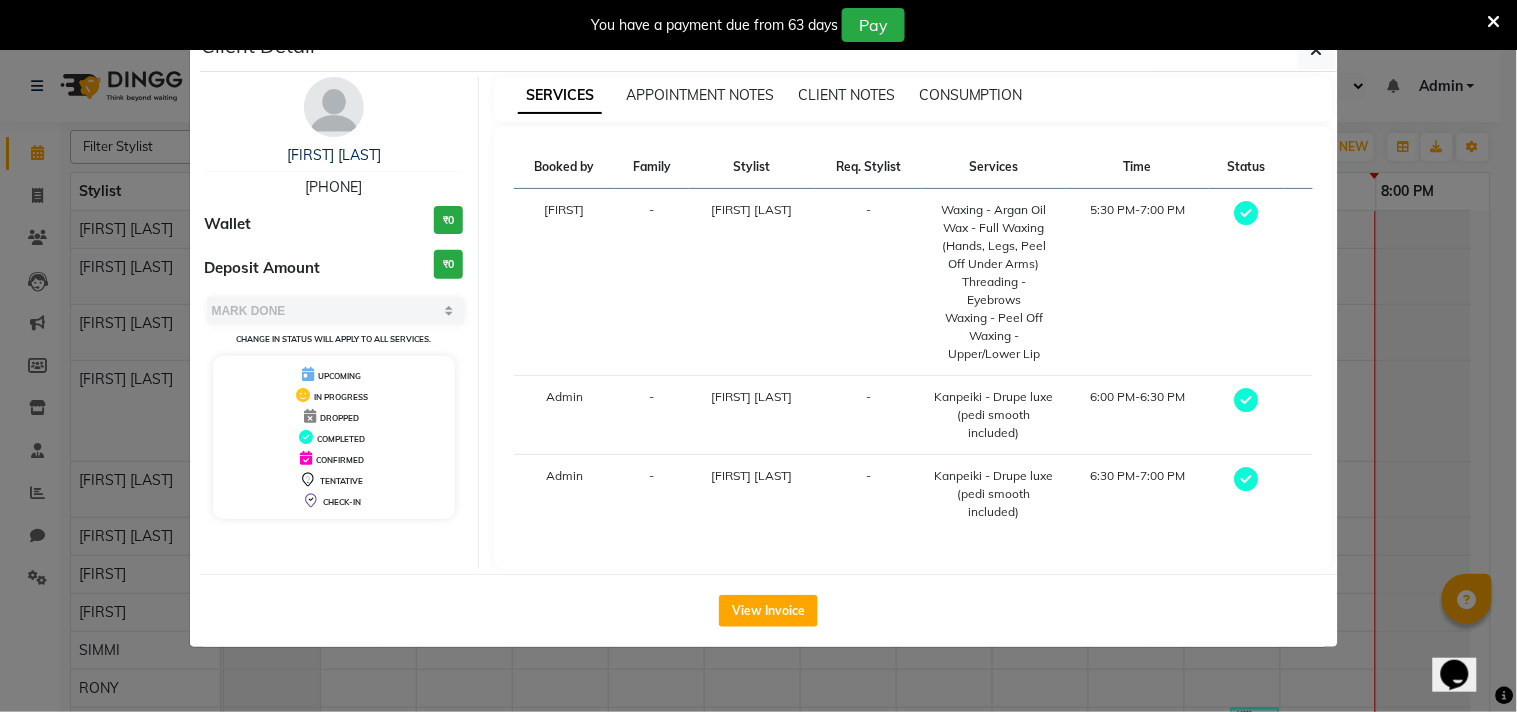 click at bounding box center [1494, 22] 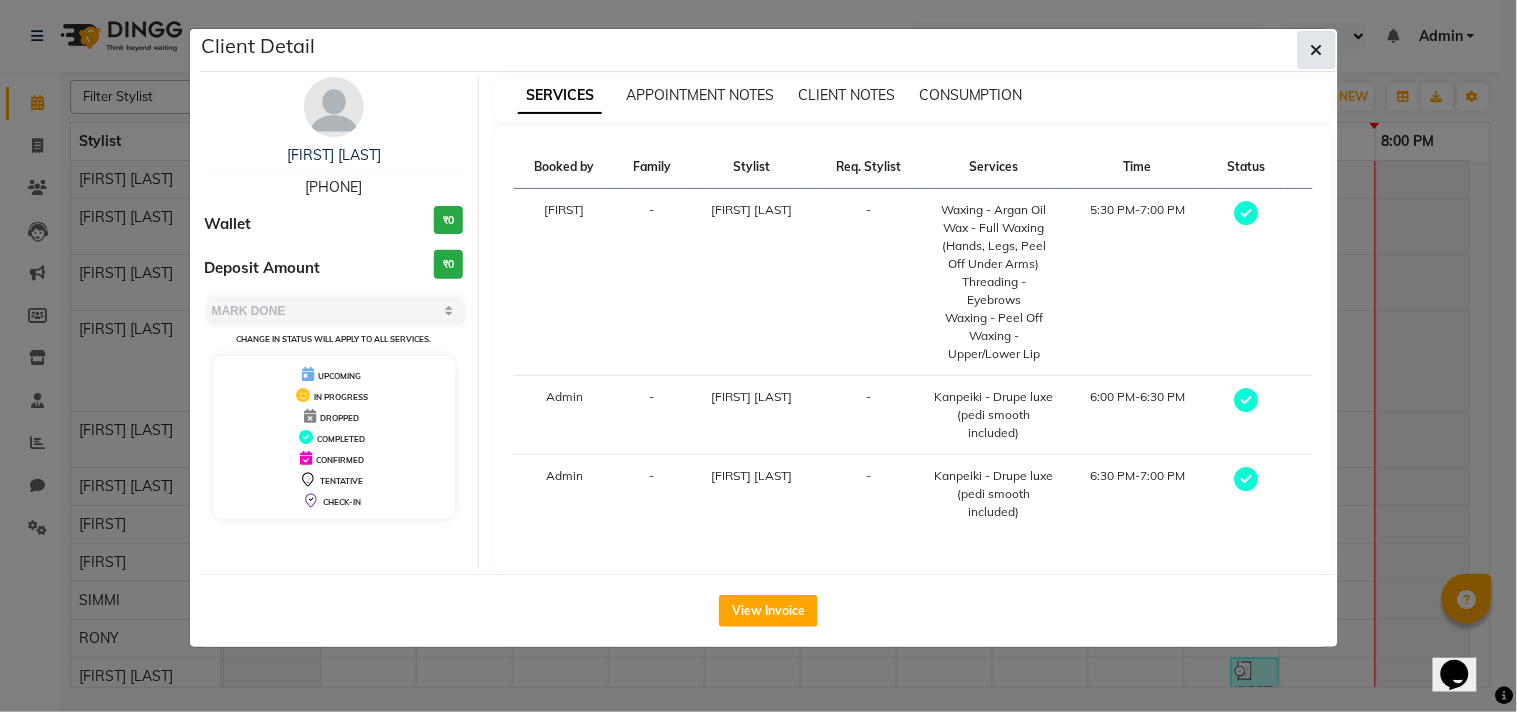 drag, startPoint x: 1311, startPoint y: 45, endPoint x: 1204, endPoint y: 80, distance: 112.578865 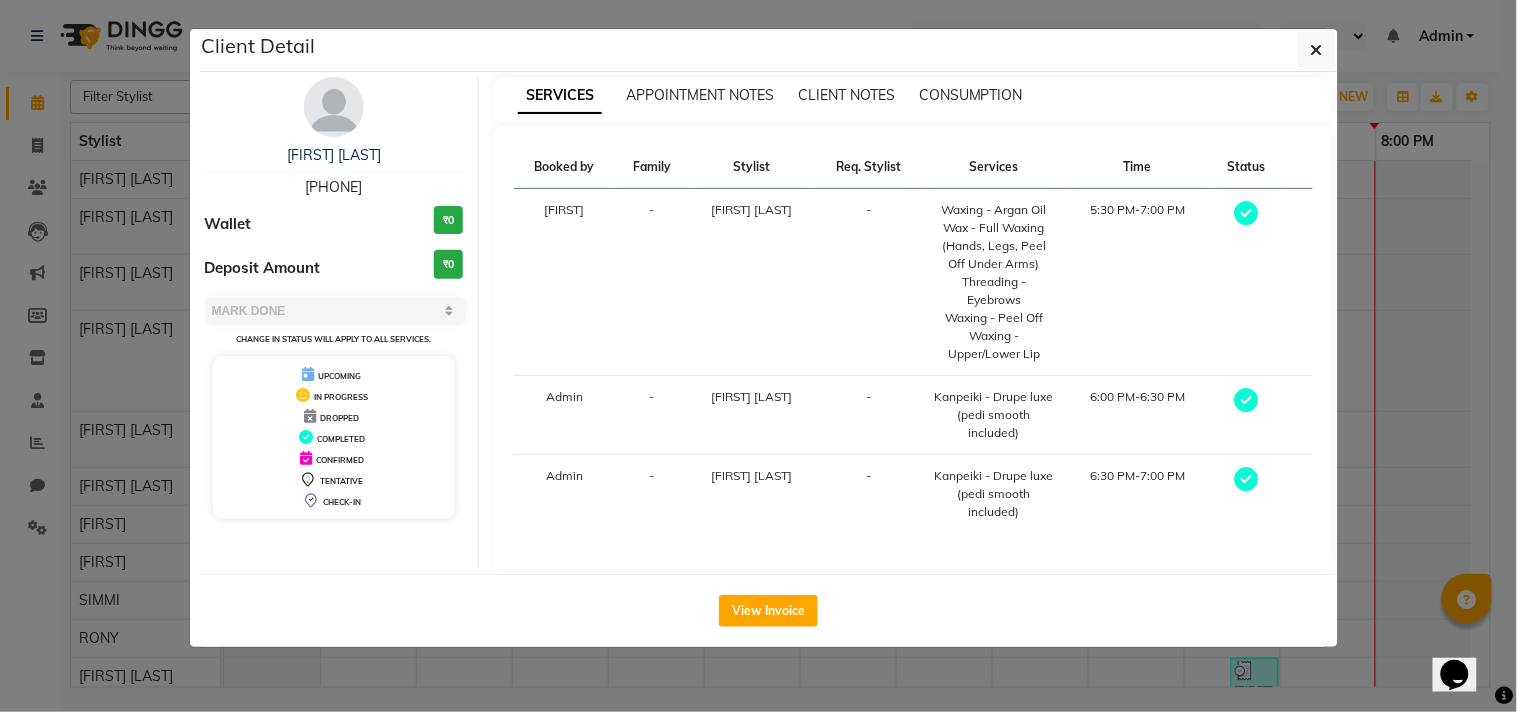click 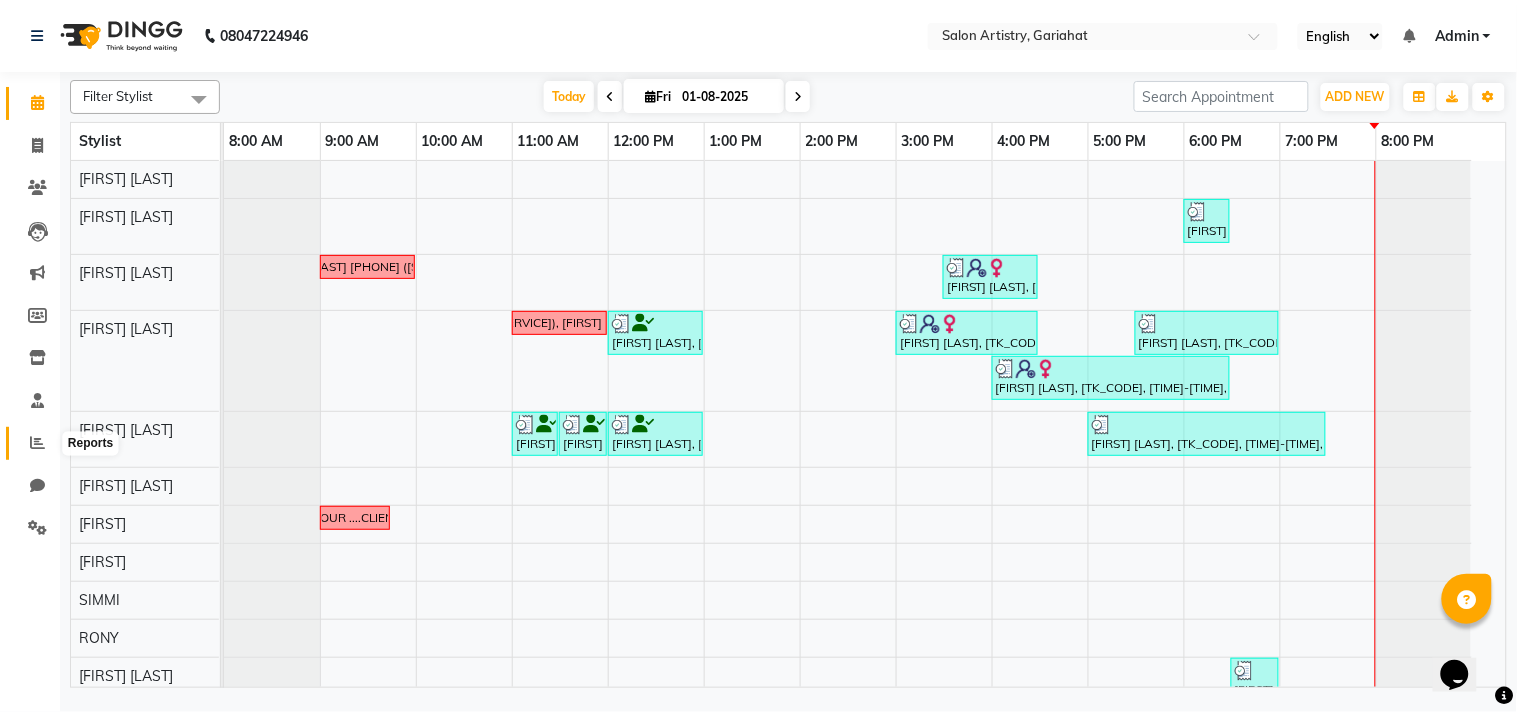 click 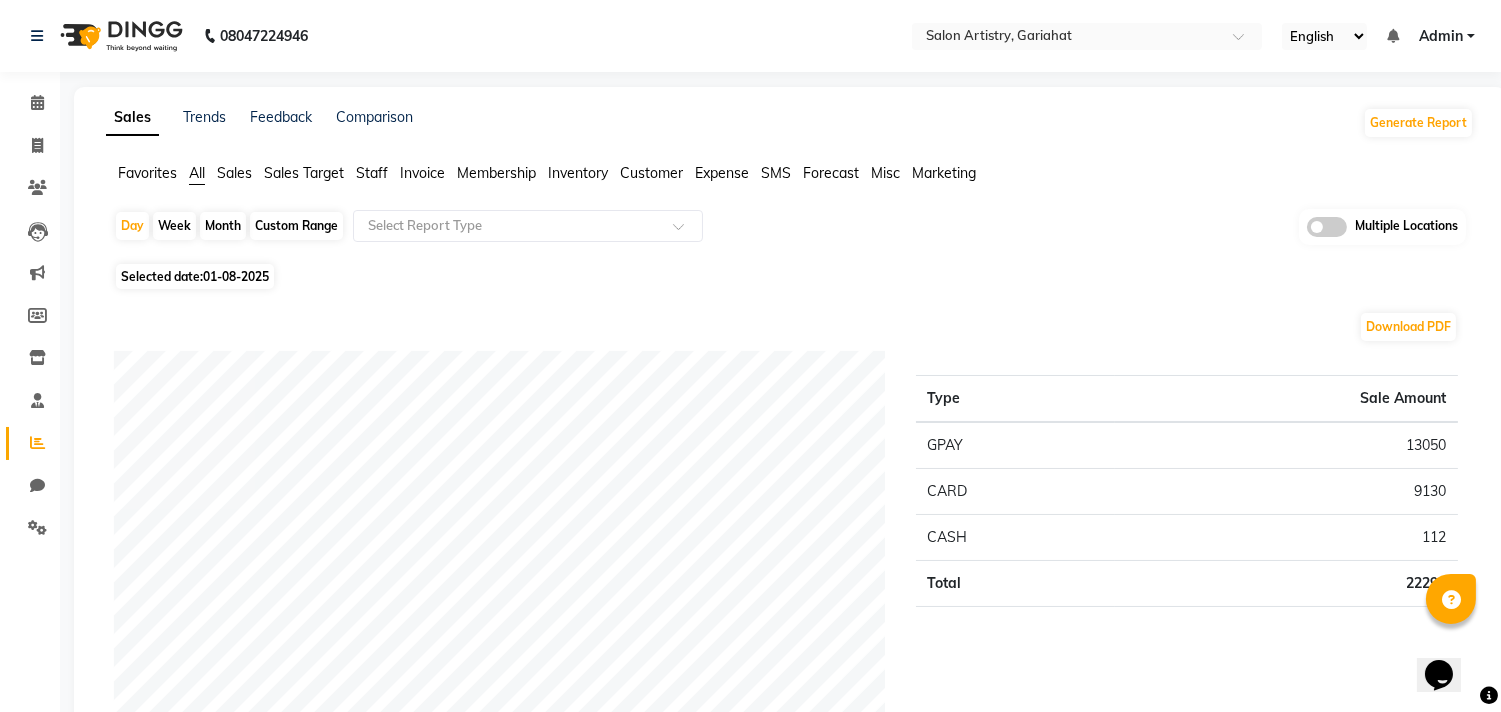 click on "Staff" 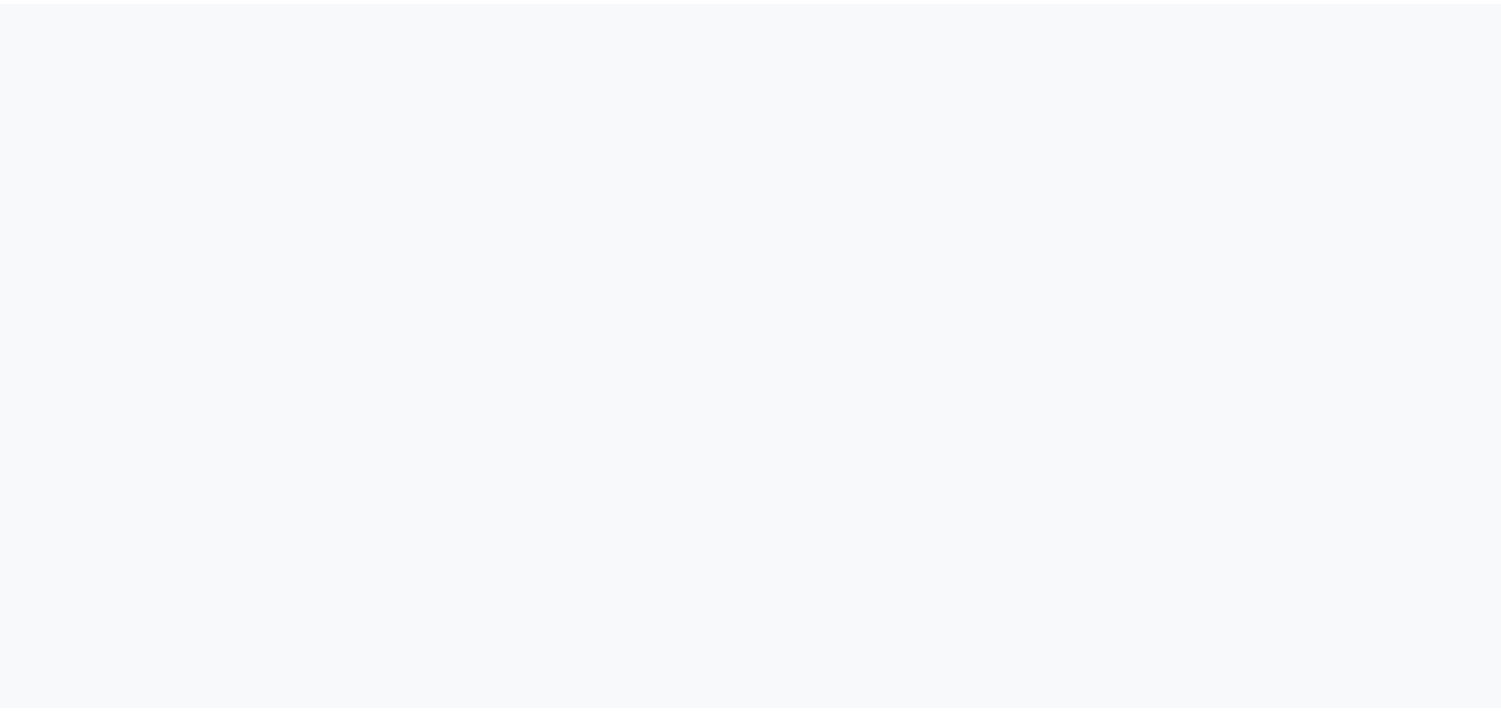 scroll, scrollTop: 0, scrollLeft: 0, axis: both 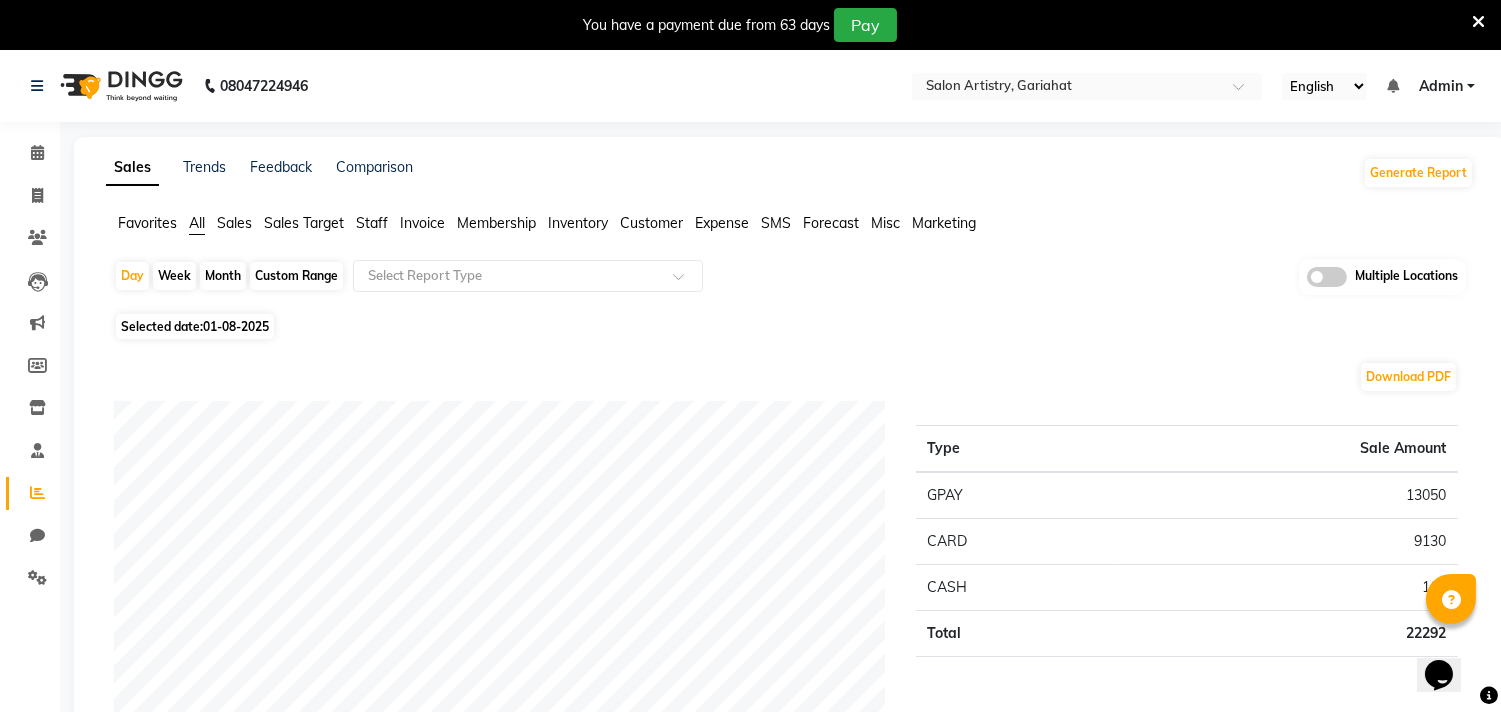 click on "Staff" 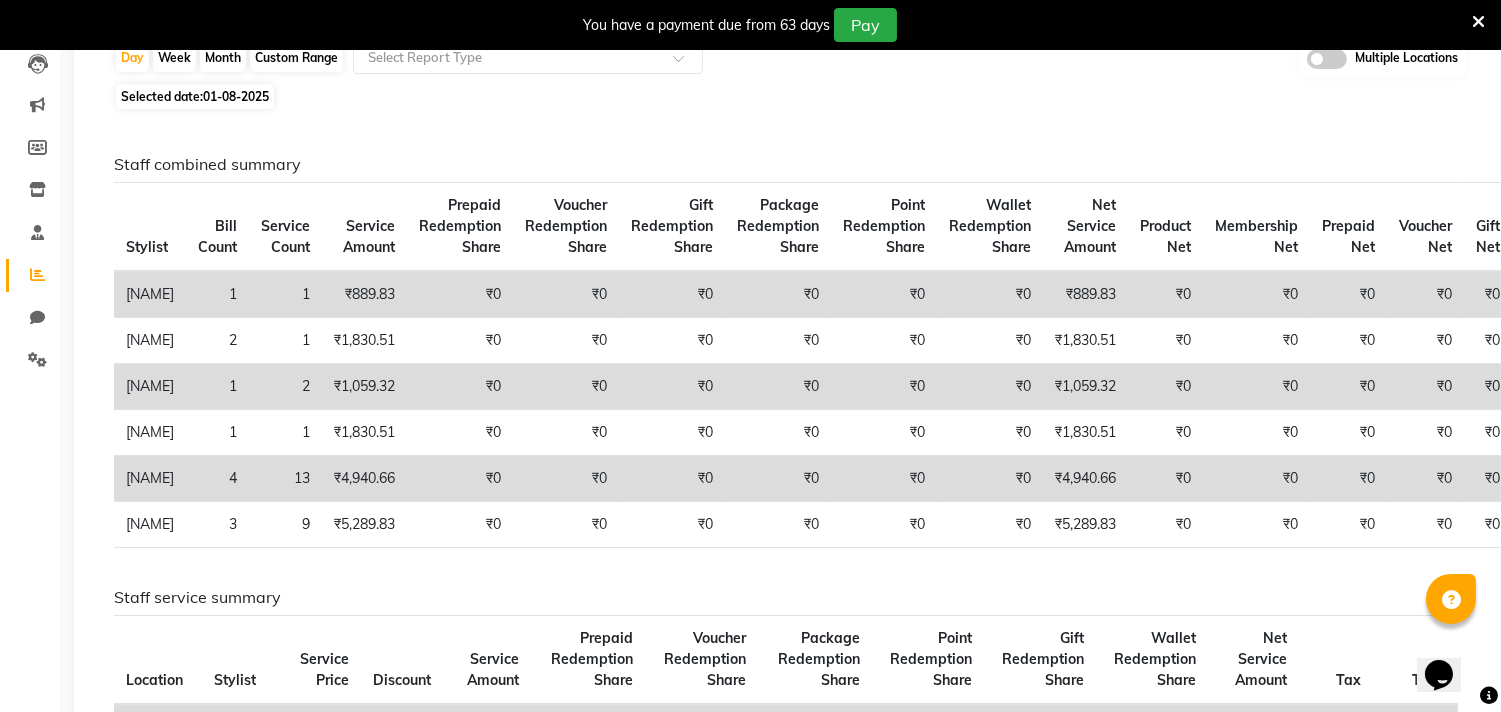 scroll, scrollTop: 0, scrollLeft: 0, axis: both 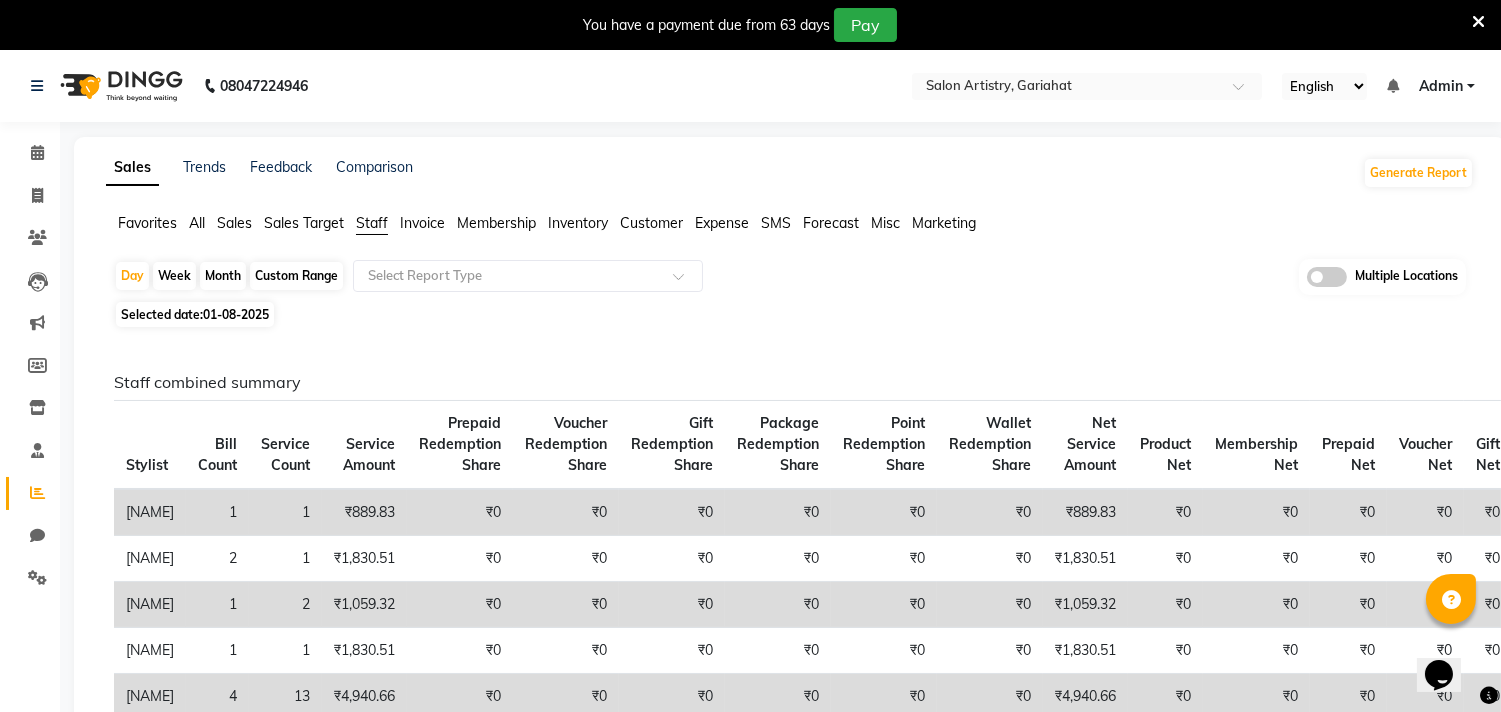click at bounding box center [1478, 22] 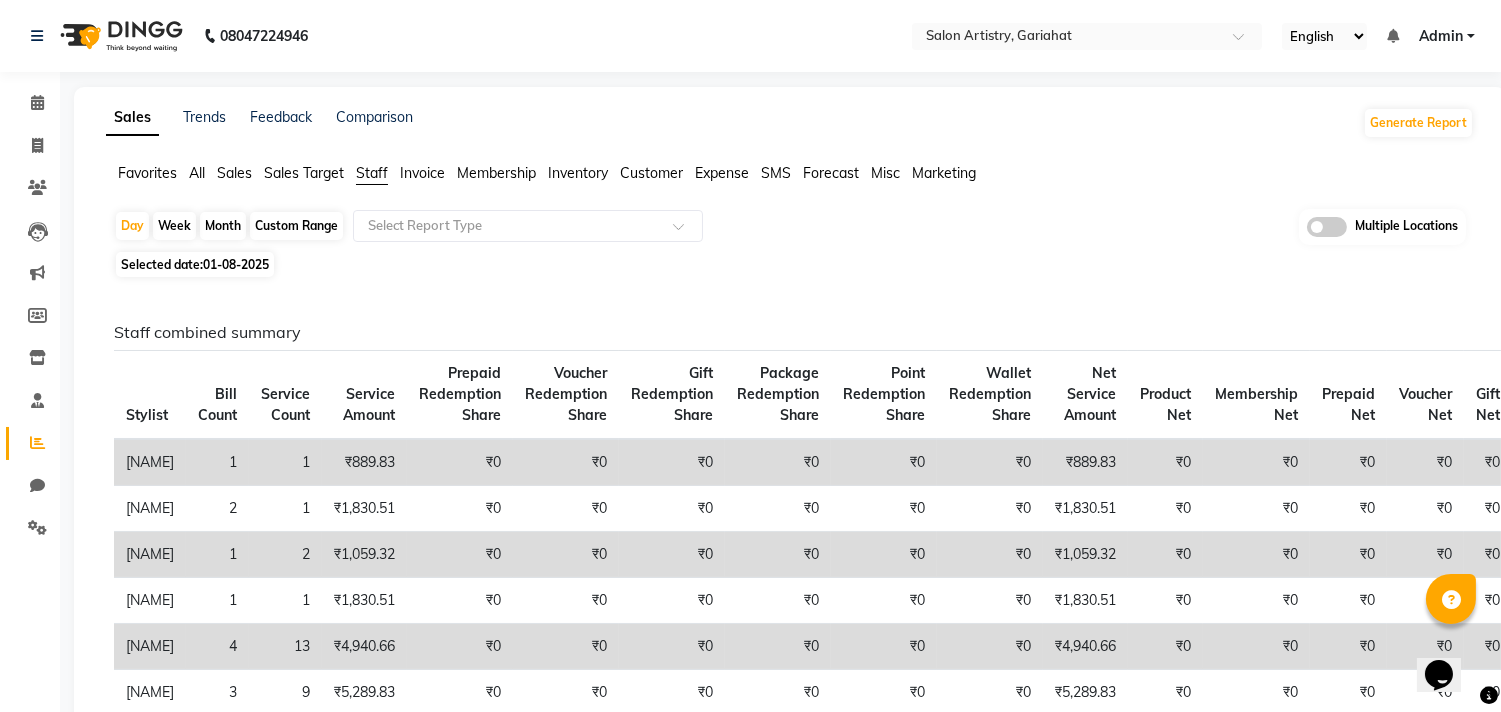 click on "All" 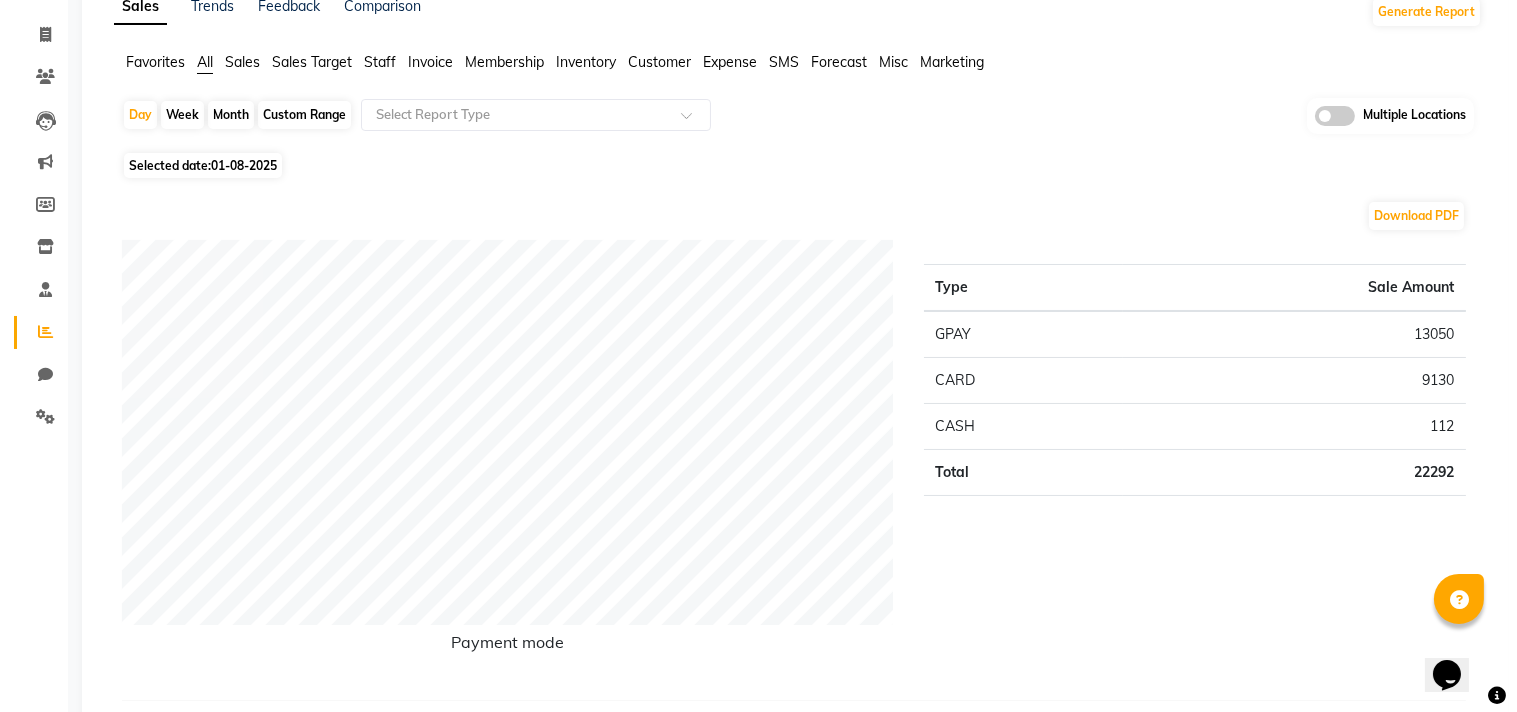 scroll, scrollTop: 0, scrollLeft: 0, axis: both 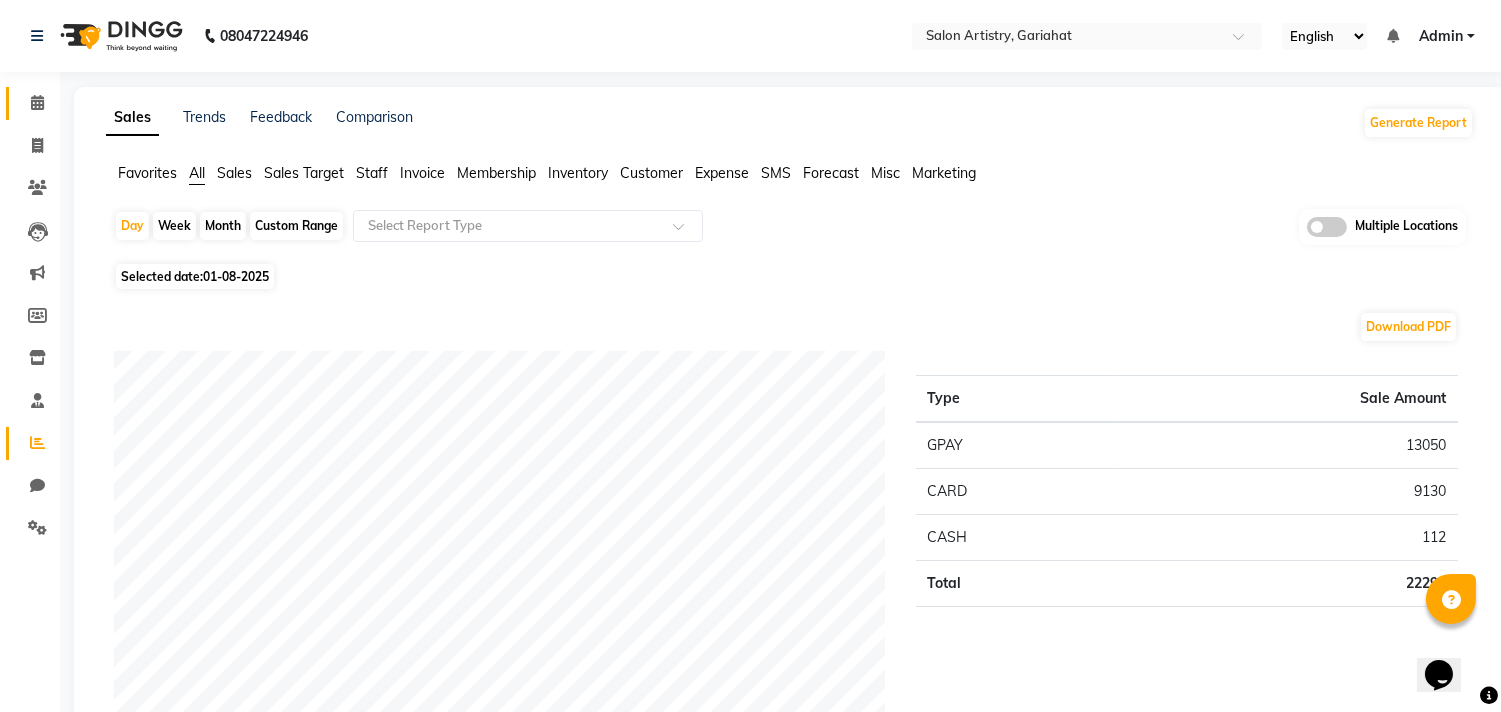 click on "Calendar" 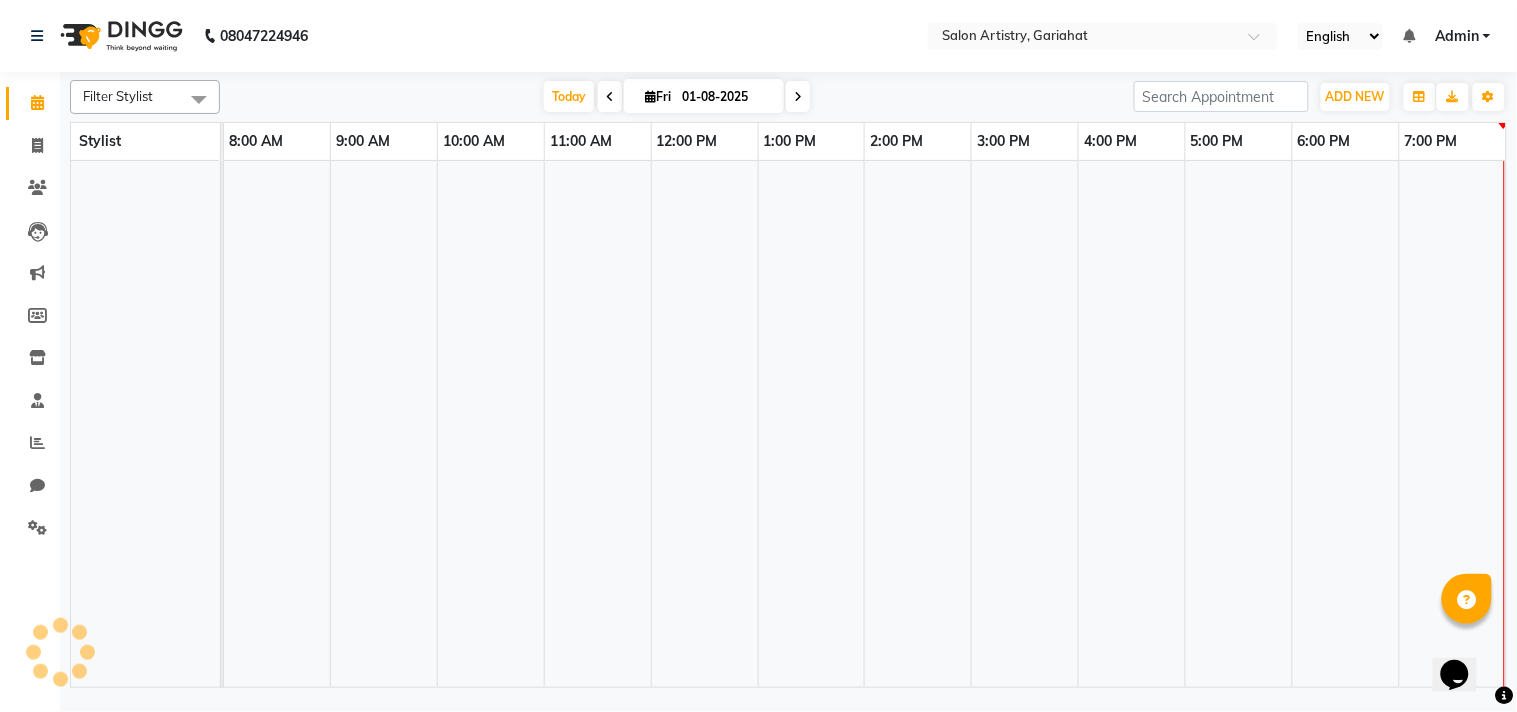 scroll, scrollTop: 0, scrollLeft: 0, axis: both 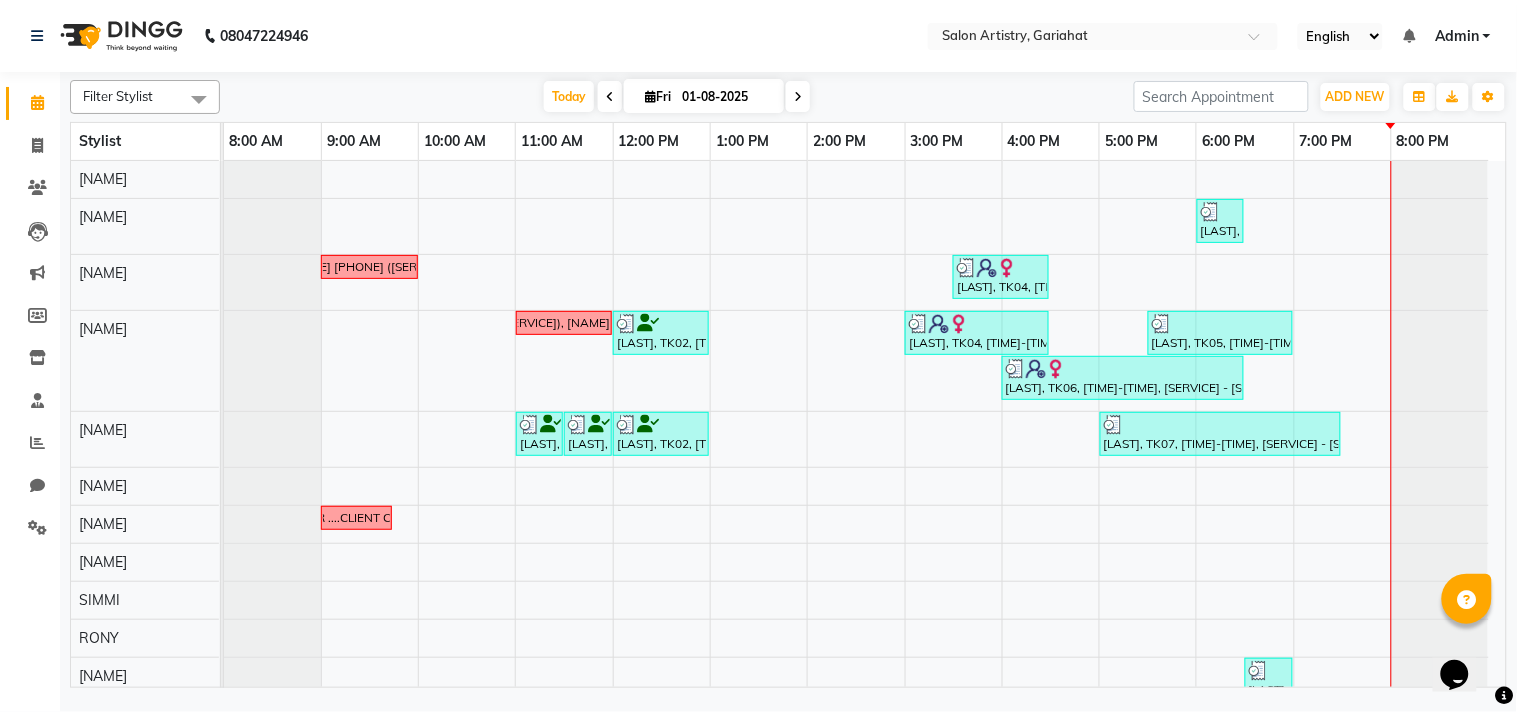 click on "Admin" at bounding box center [1457, 36] 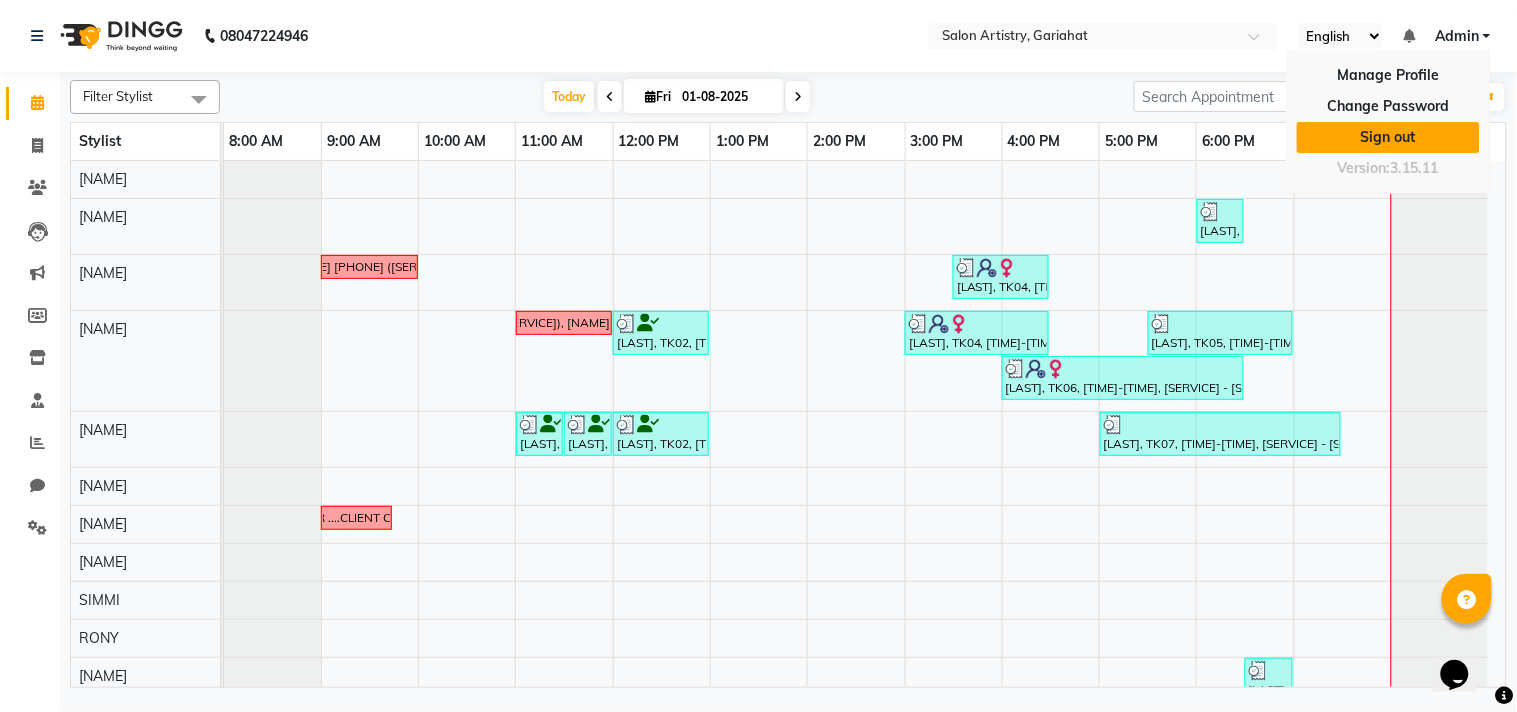 click on "Sign out" at bounding box center (1388, 137) 